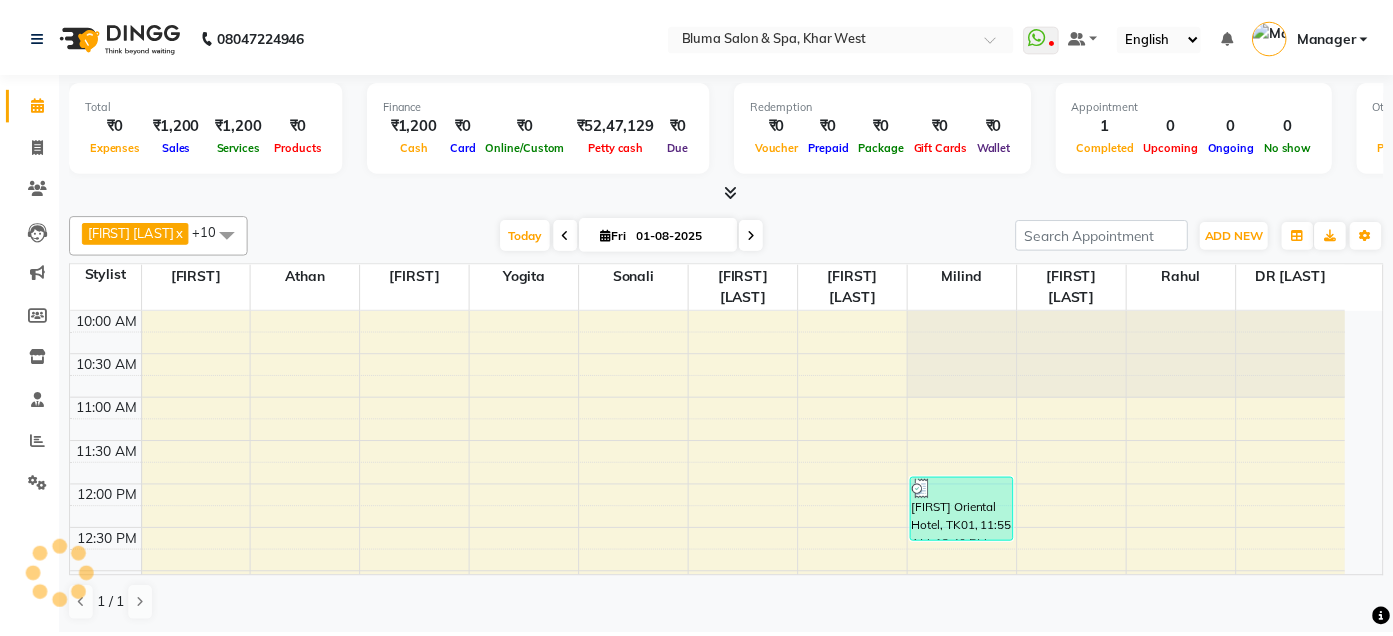scroll, scrollTop: 0, scrollLeft: 0, axis: both 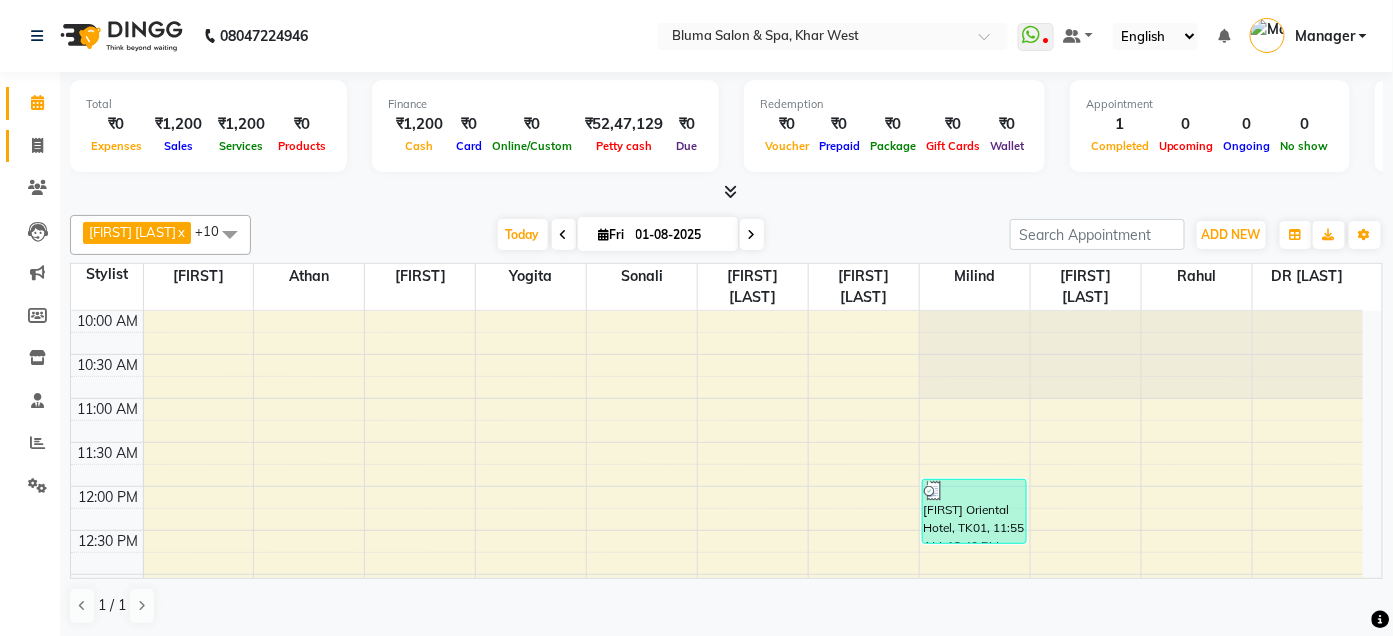 click on "Invoice" 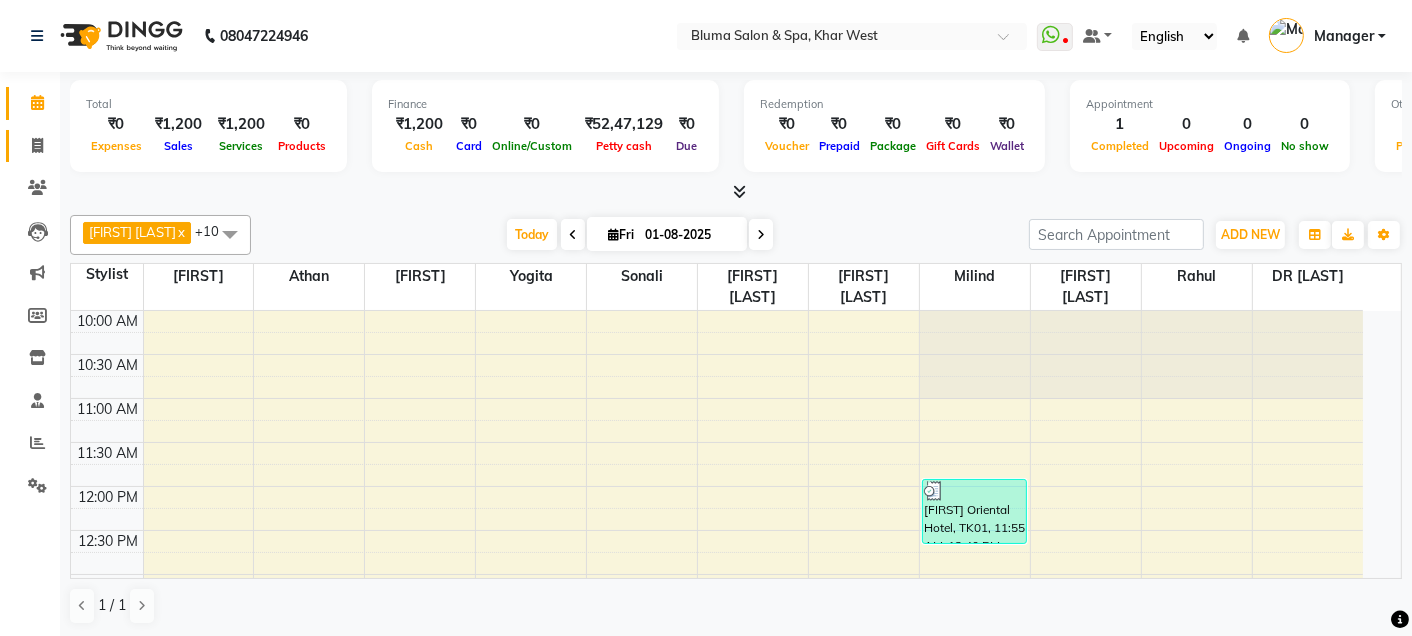 select on "service" 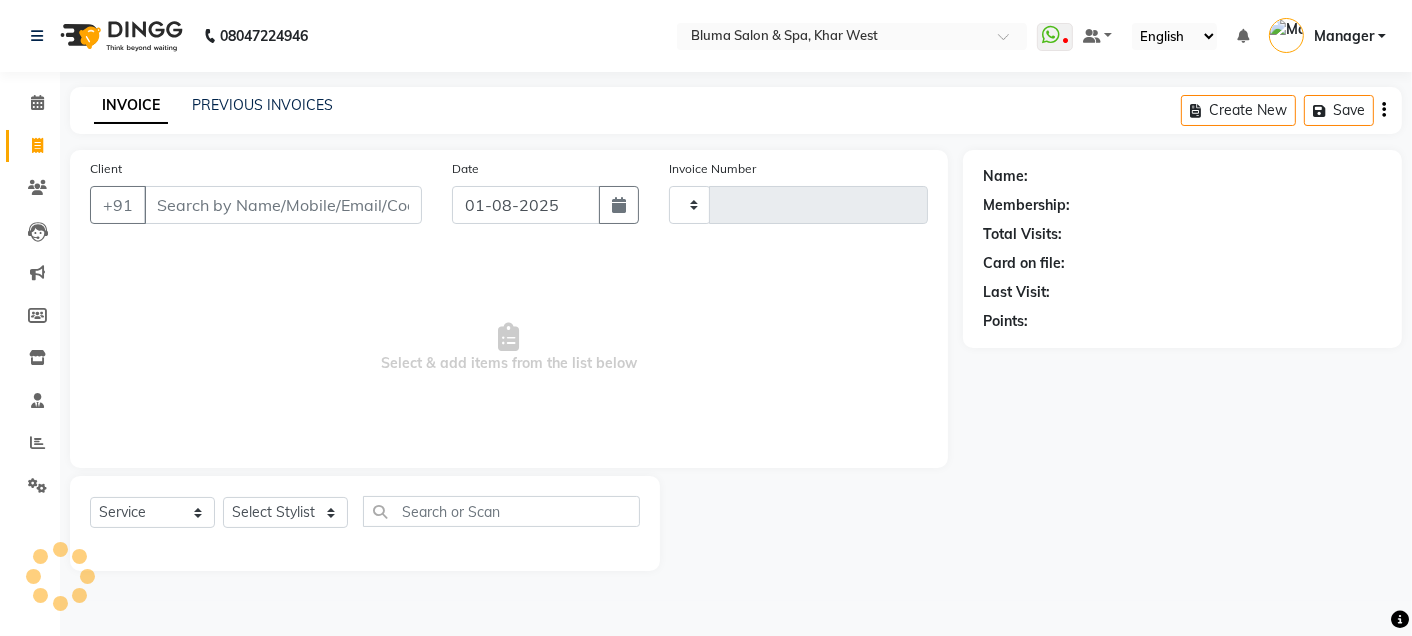 type on "0978" 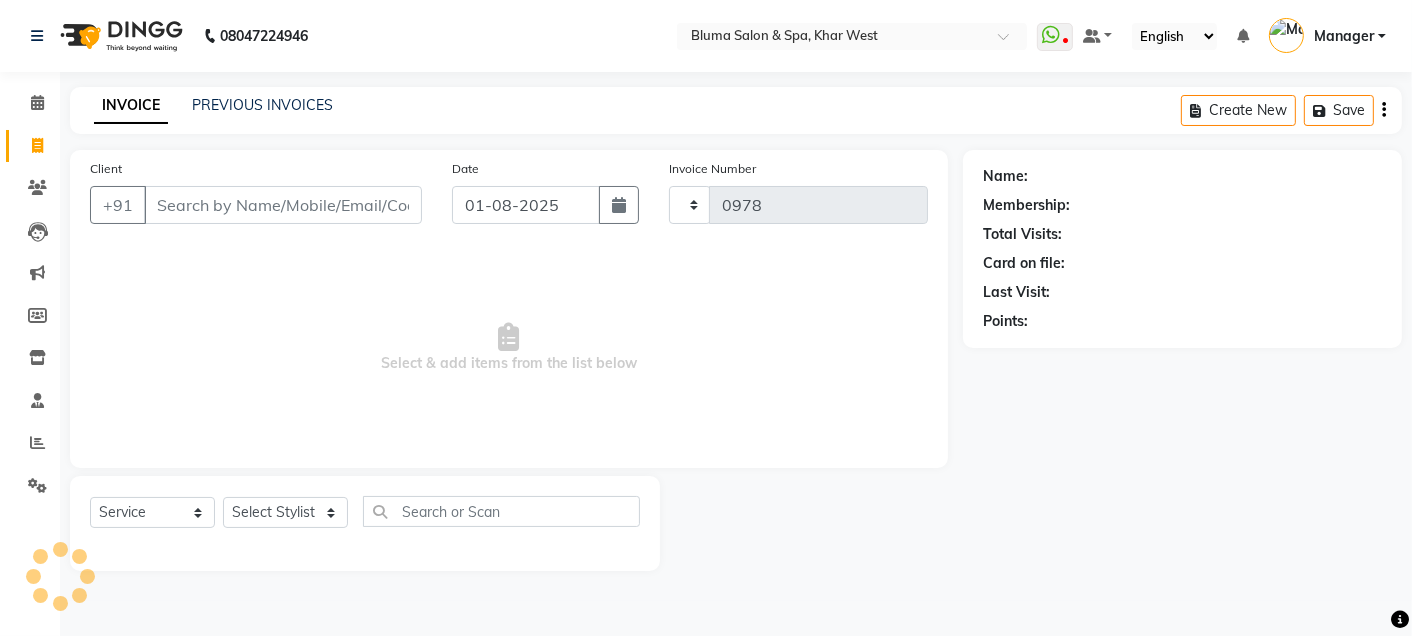select on "3653" 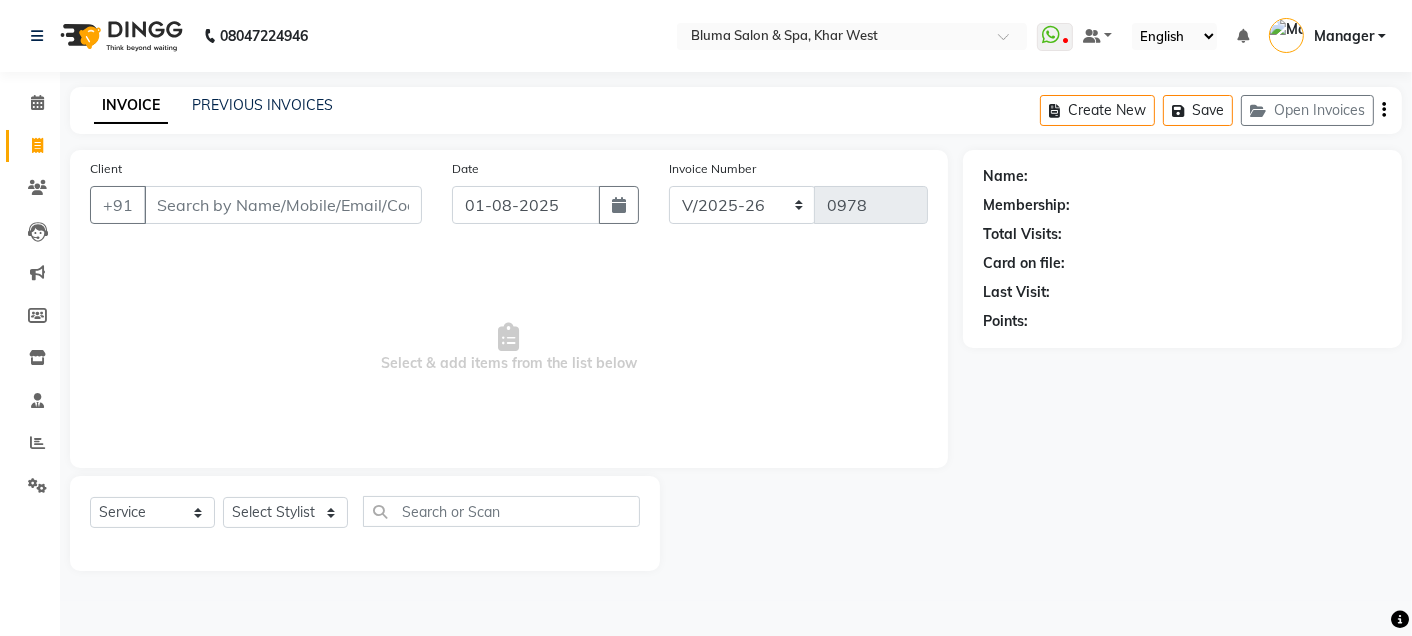 click on "INVOICE PREVIOUS INVOICES" 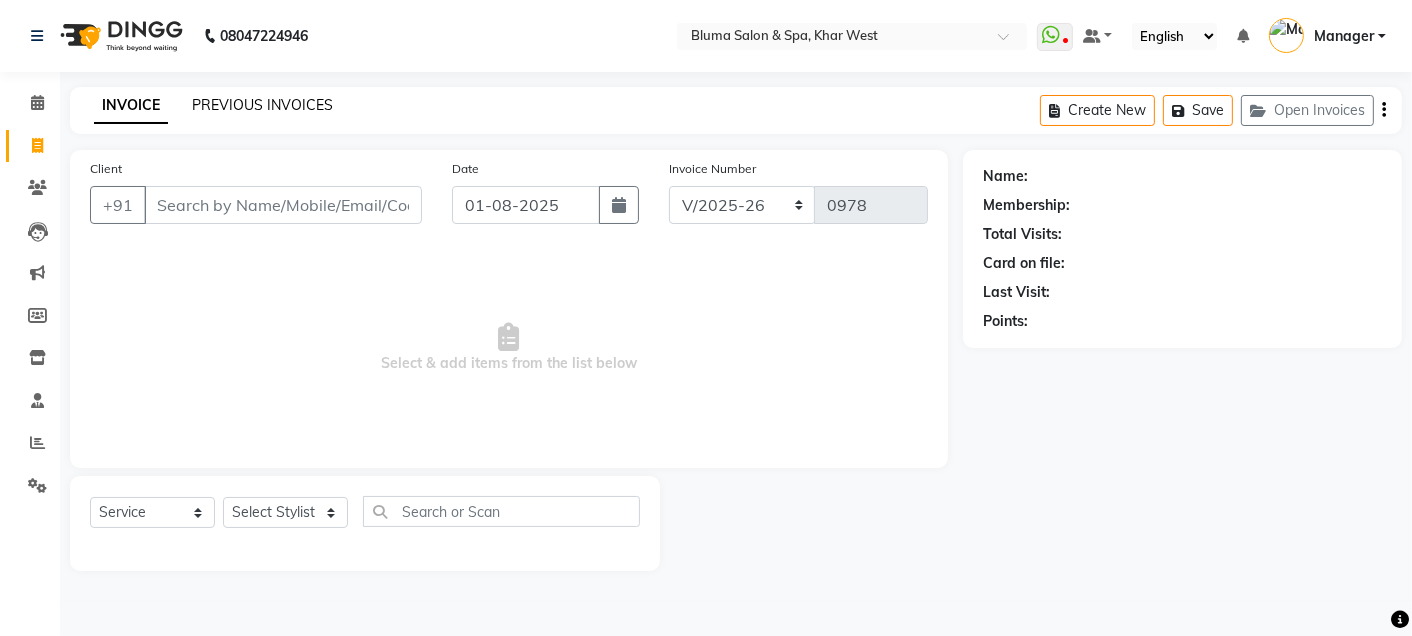 click on "PREVIOUS INVOICES" 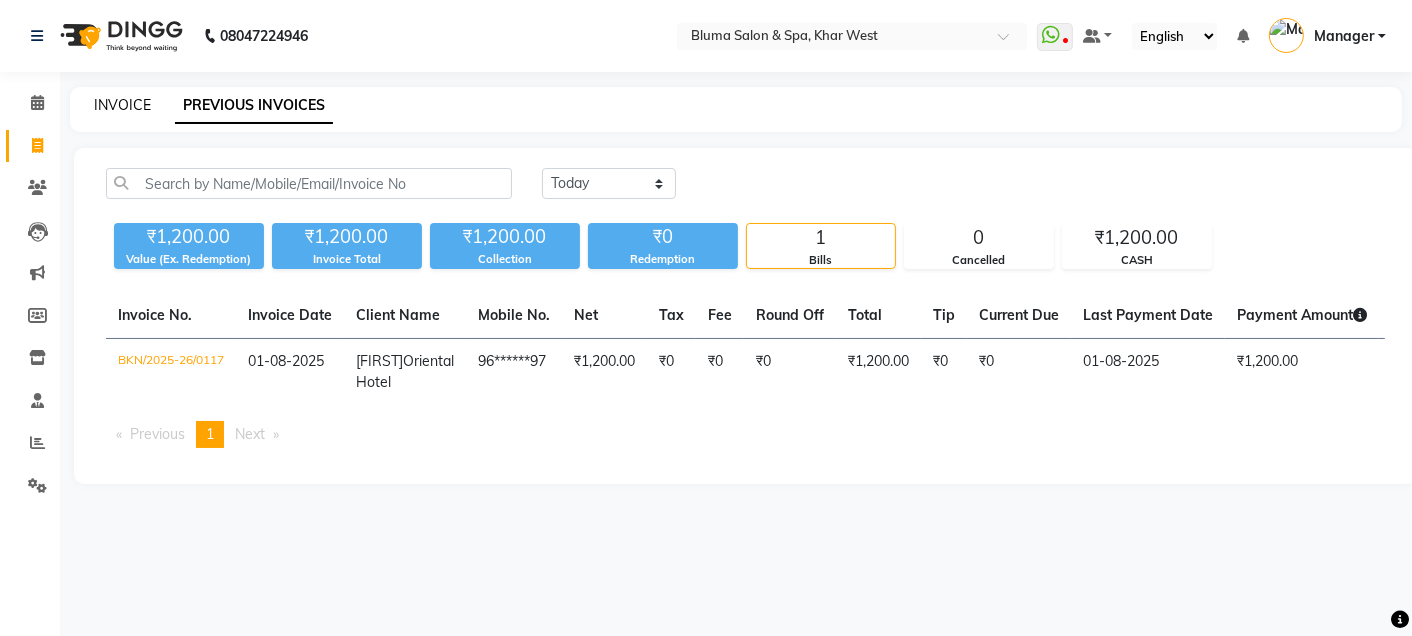 click on "INVOICE" 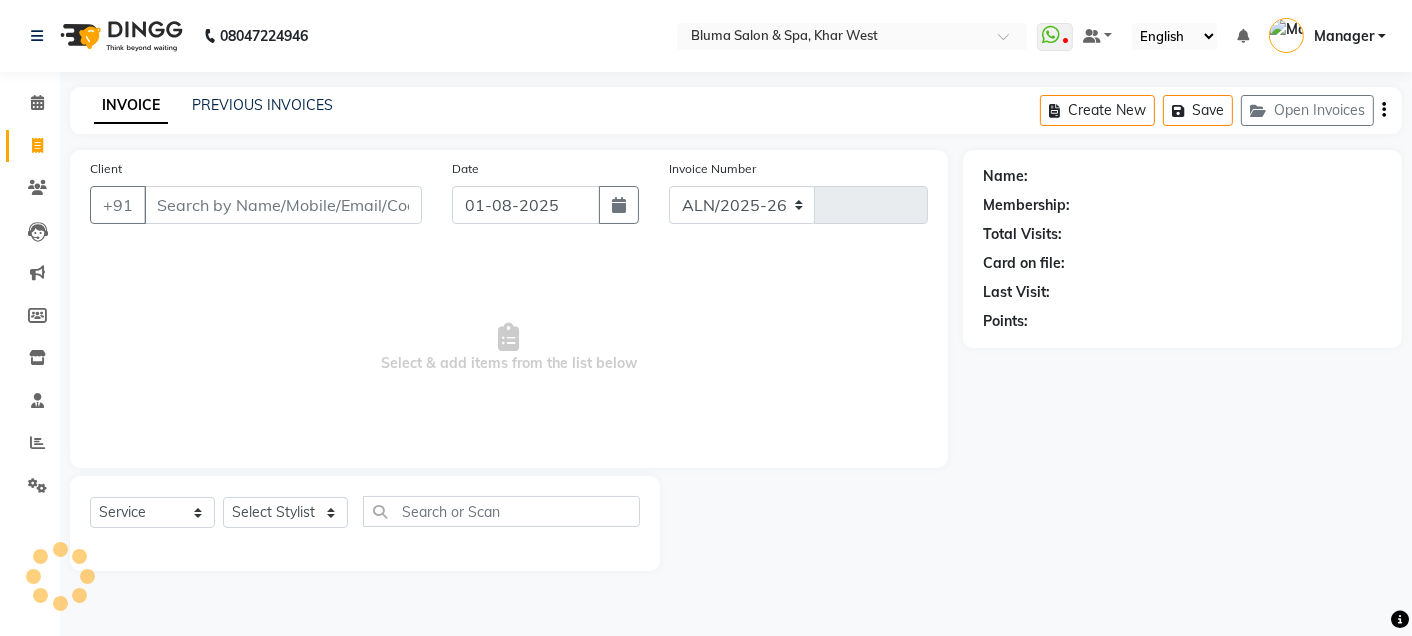 select on "3653" 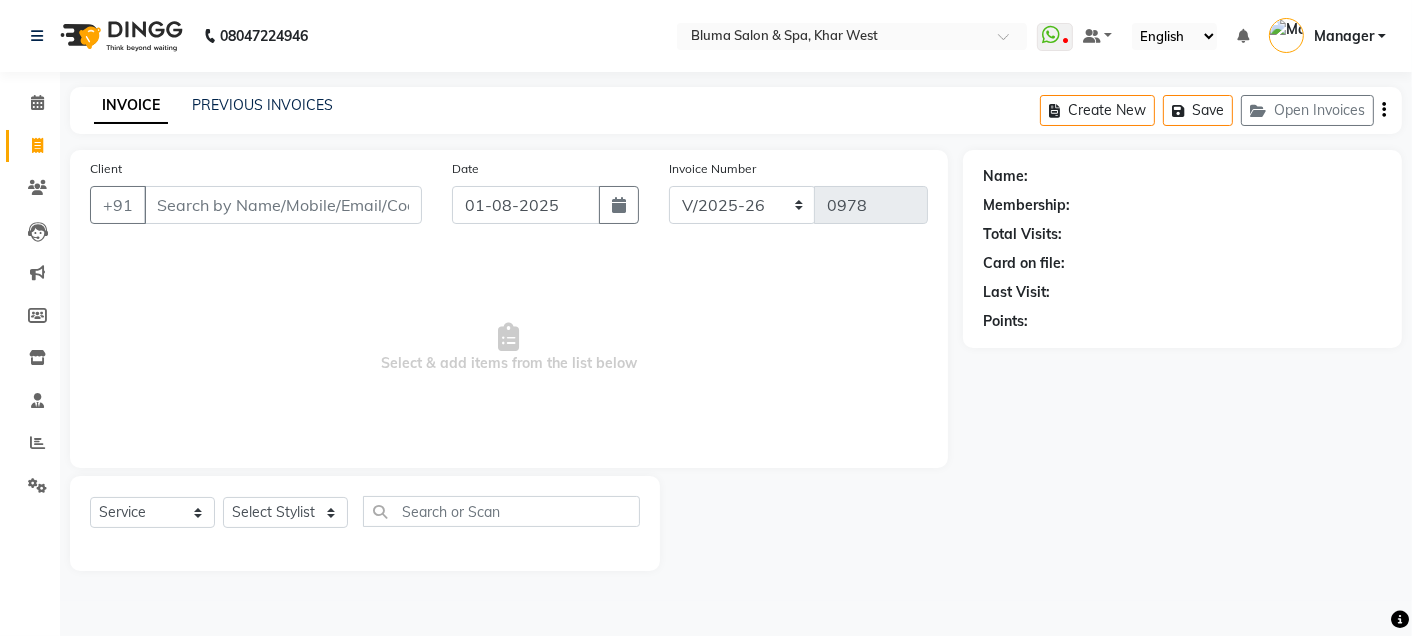 click on "Client" at bounding box center (283, 205) 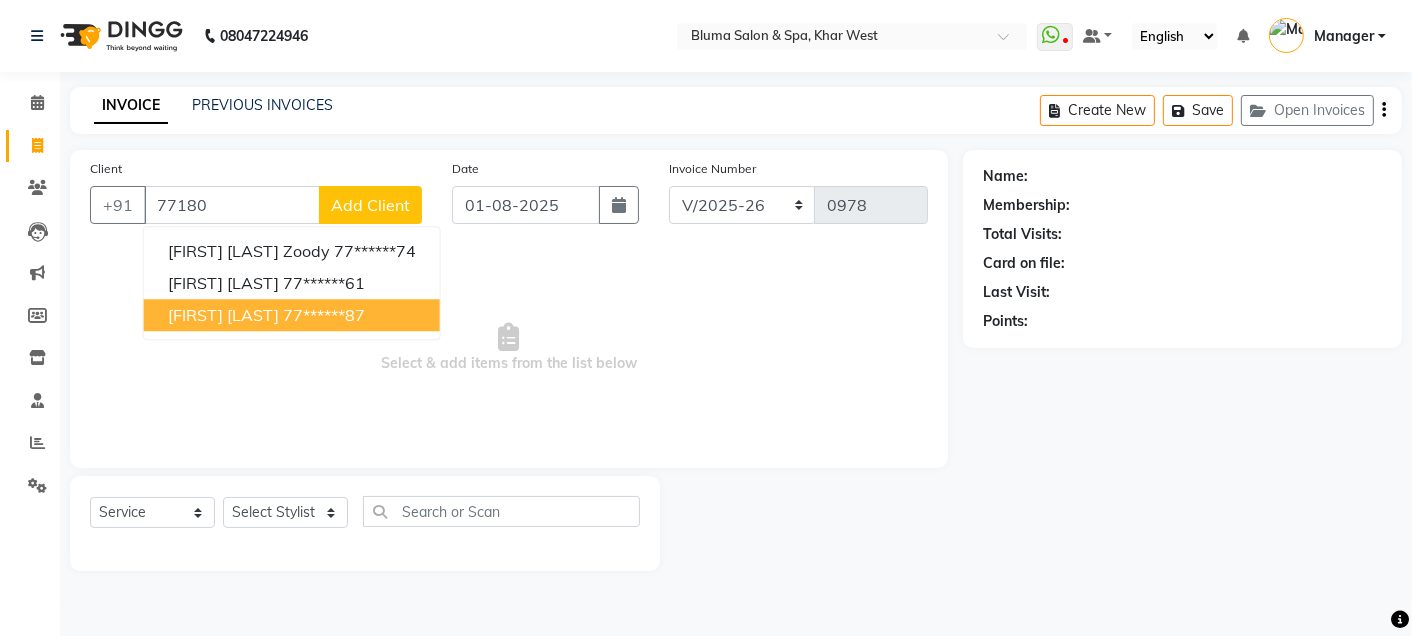 click on "77******87" at bounding box center (324, 315) 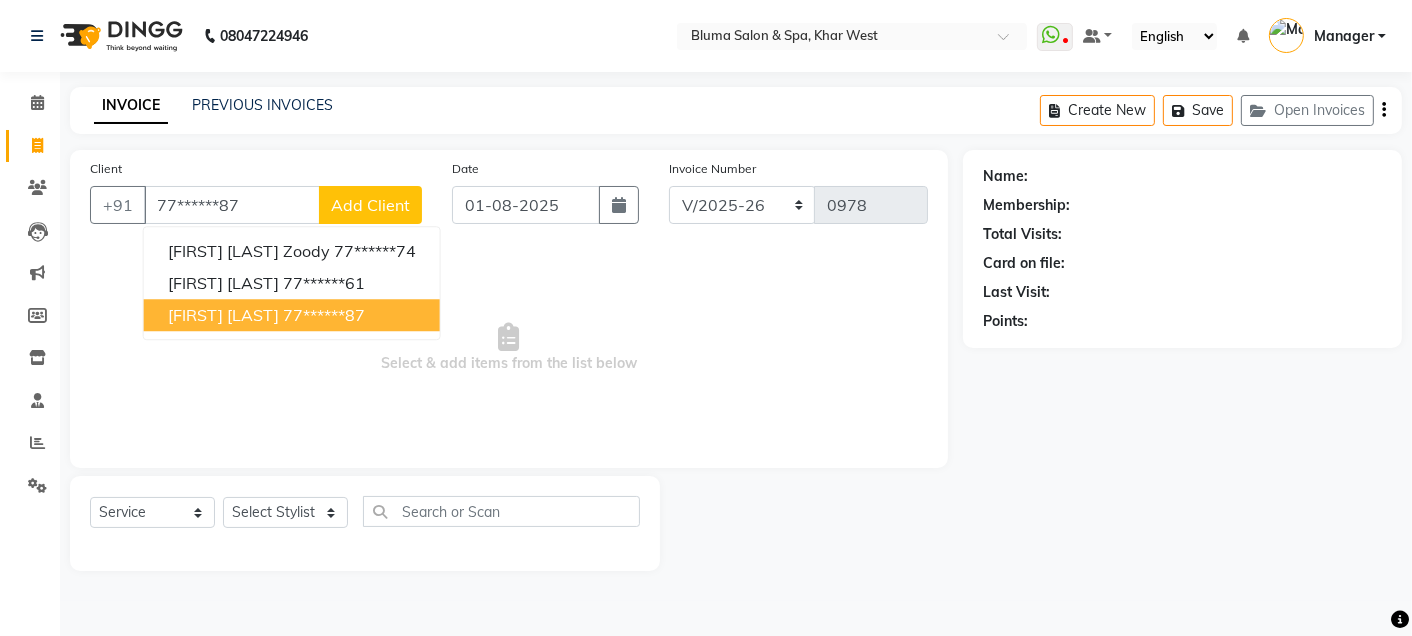 type on "77******87" 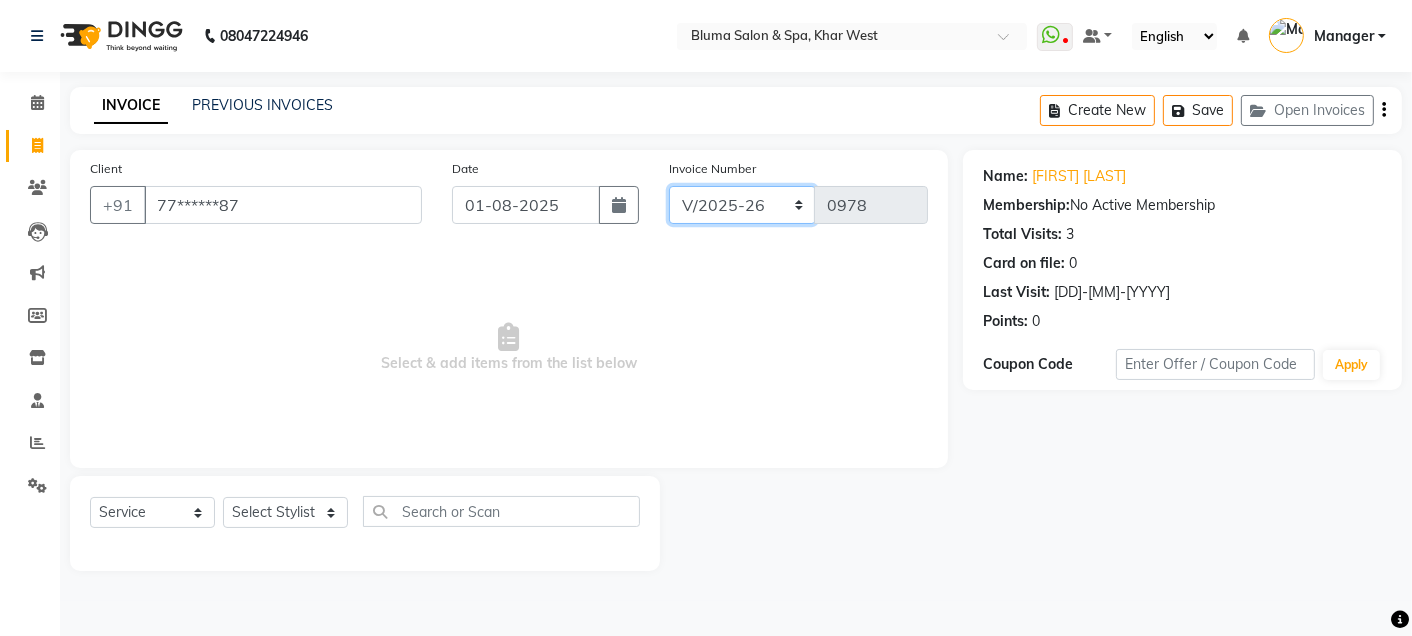 click on "ALN/2025-26 AL/2025-26 BKN/2025-26 BK/2025-26 V/2025 V/2025-26" 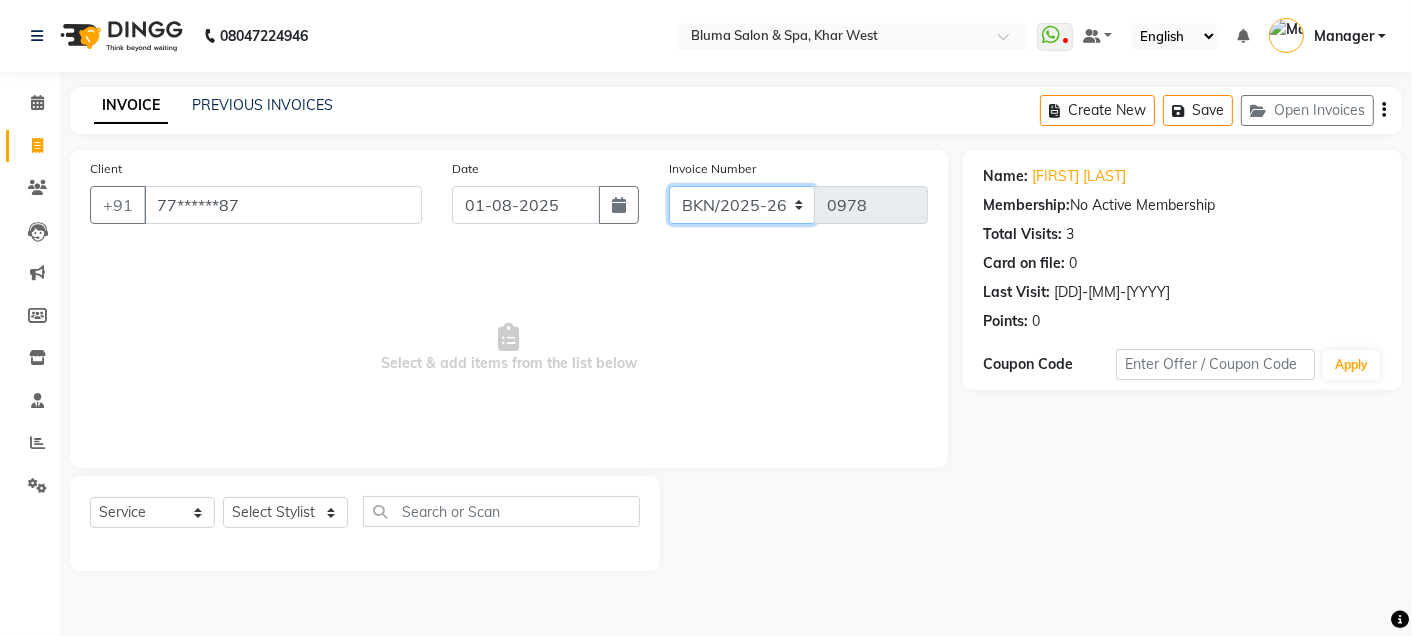 click on "ALN/2025-26 AL/2025-26 BKN/2025-26 BK/2025-26 V/2025 V/2025-26" 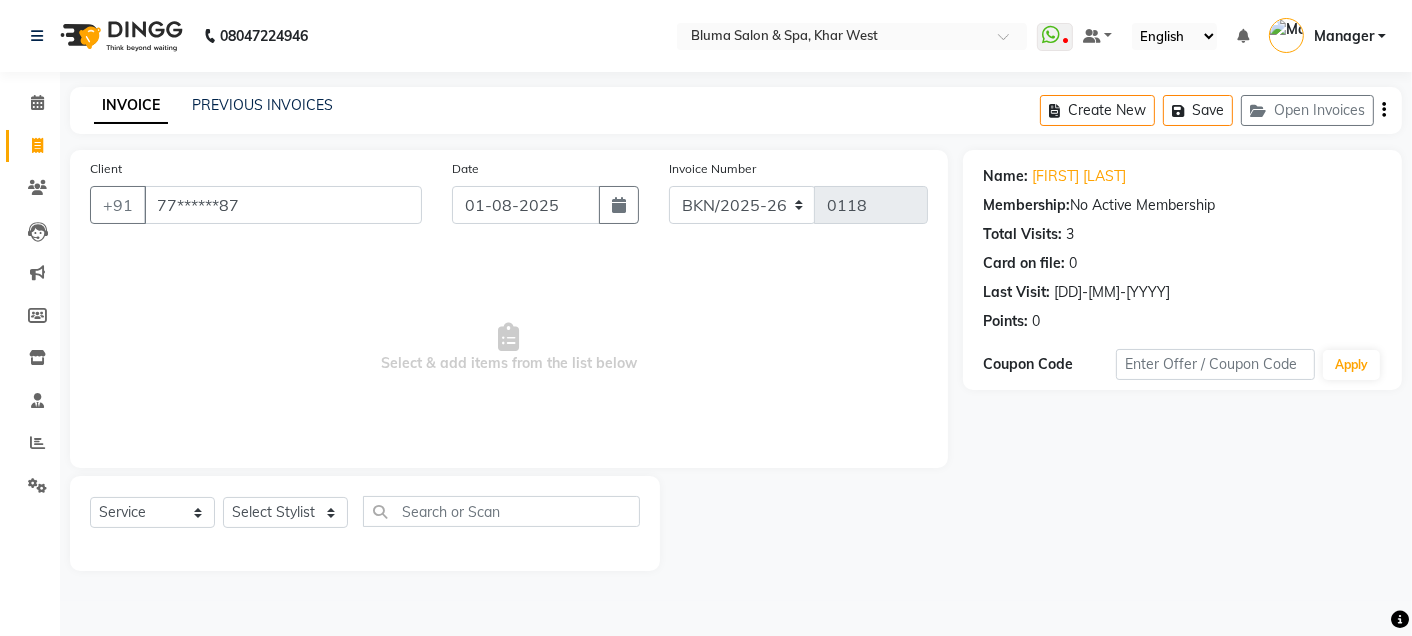 click 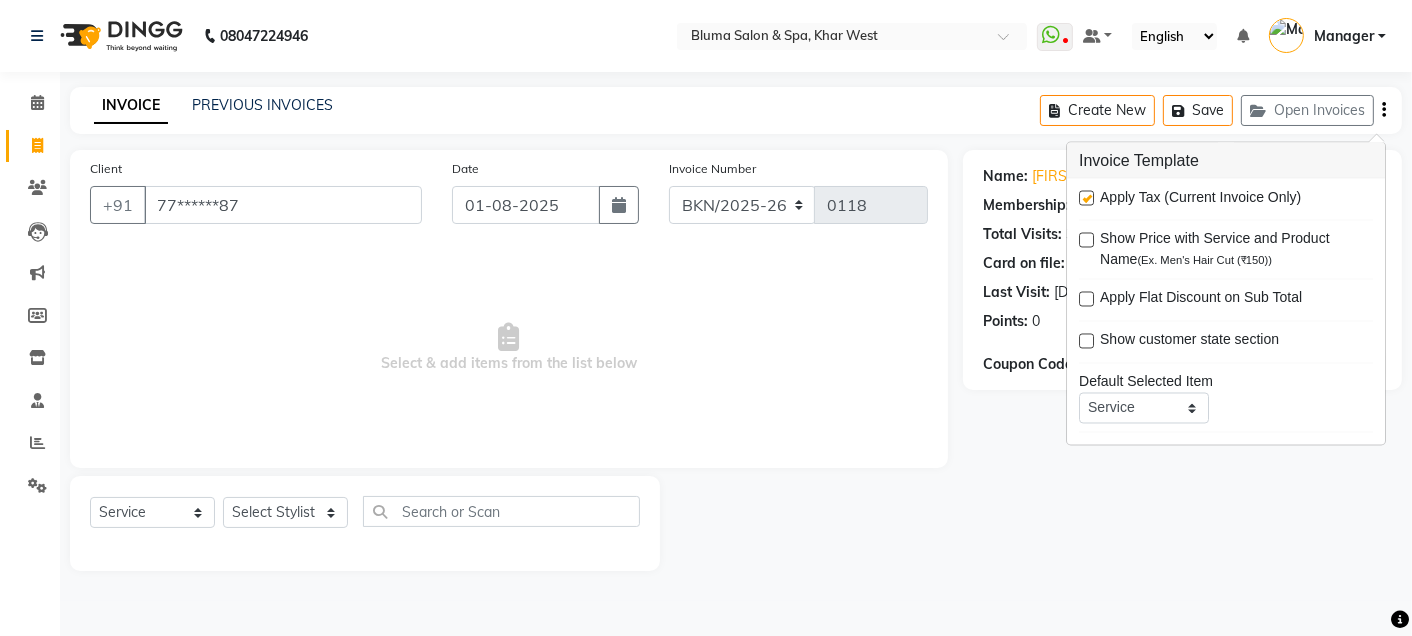 click at bounding box center [1086, 198] 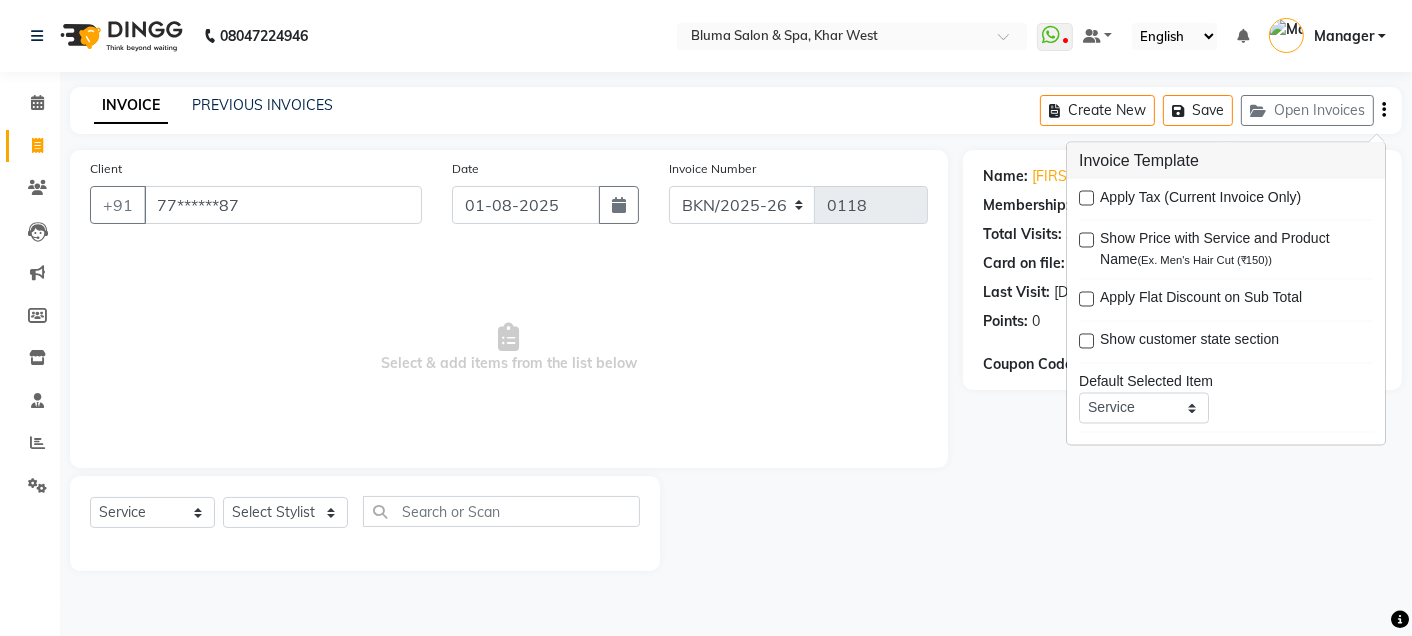 click on "Select & add items from the list below" at bounding box center (509, 348) 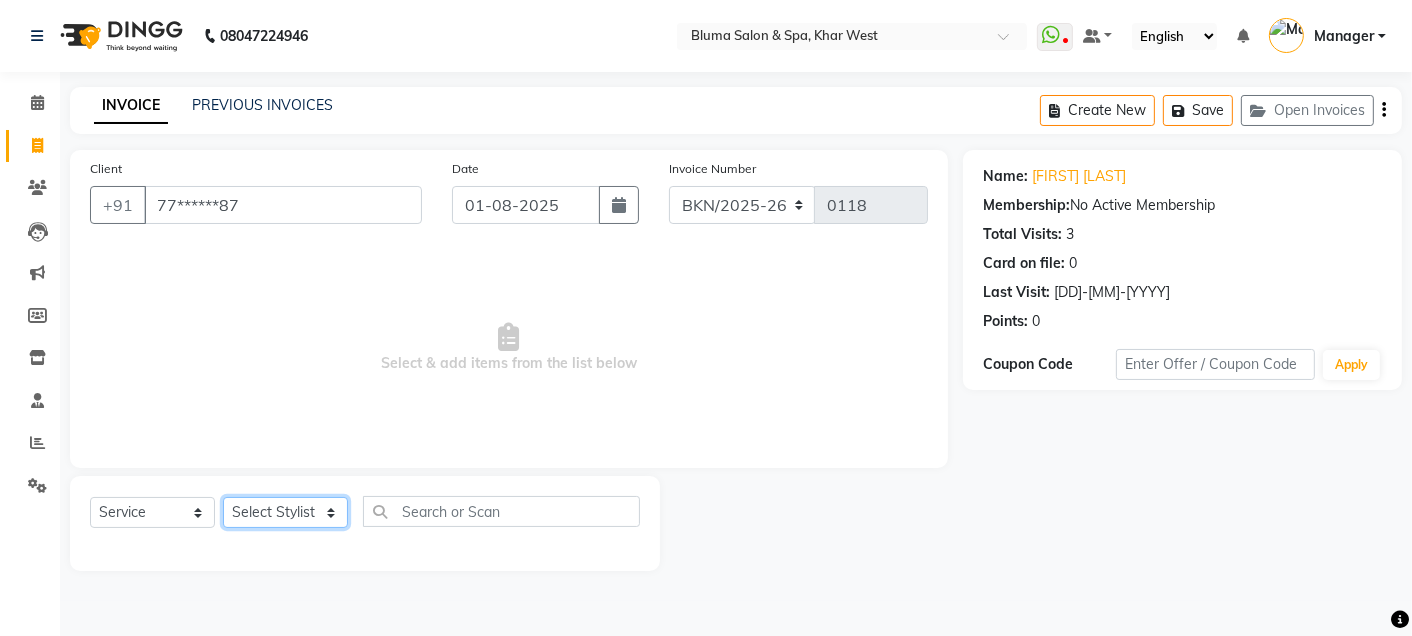 click on "Select Stylist Admin Ajay saroj Alan Athan  DR Prince Varde Manager milind Nasir  PAM parvati gupta  pooja loke Rahul rahul thakur rajesh patel sonali yogita" 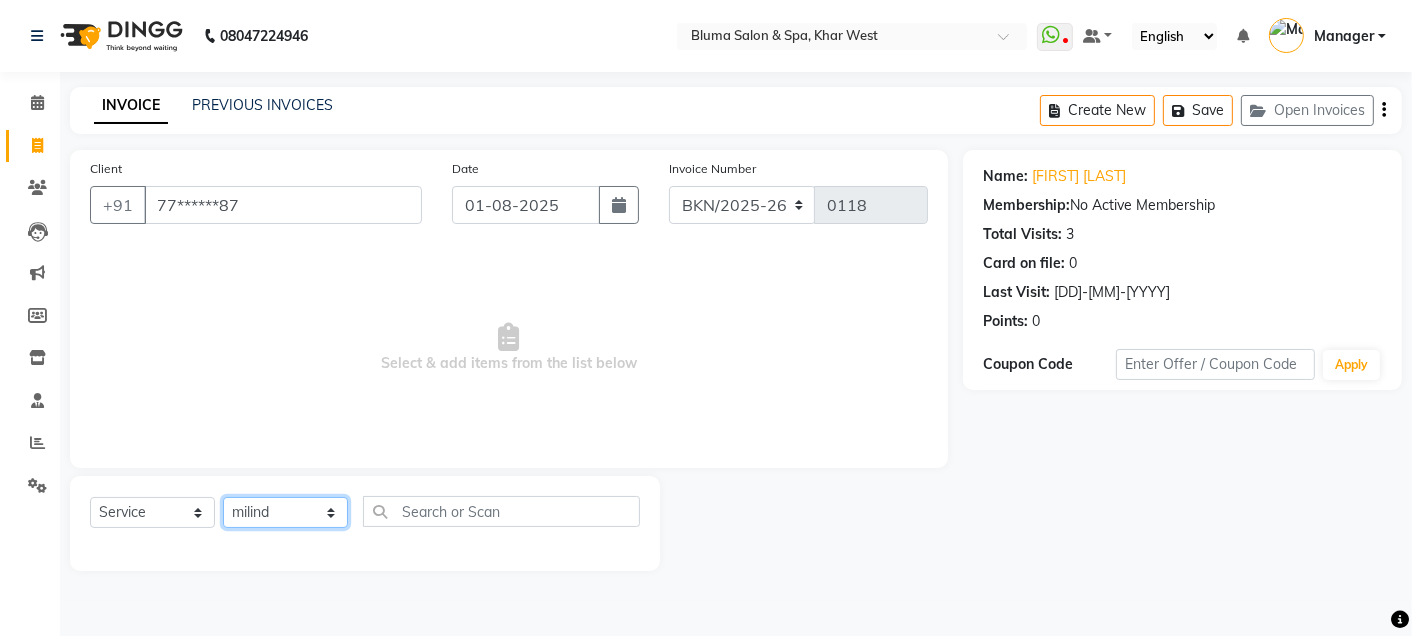 click on "Select Stylist Admin Ajay saroj Alan Athan  DR Prince Varde Manager milind Nasir  PAM parvati gupta  pooja loke Rahul rahul thakur rajesh patel sonali yogita" 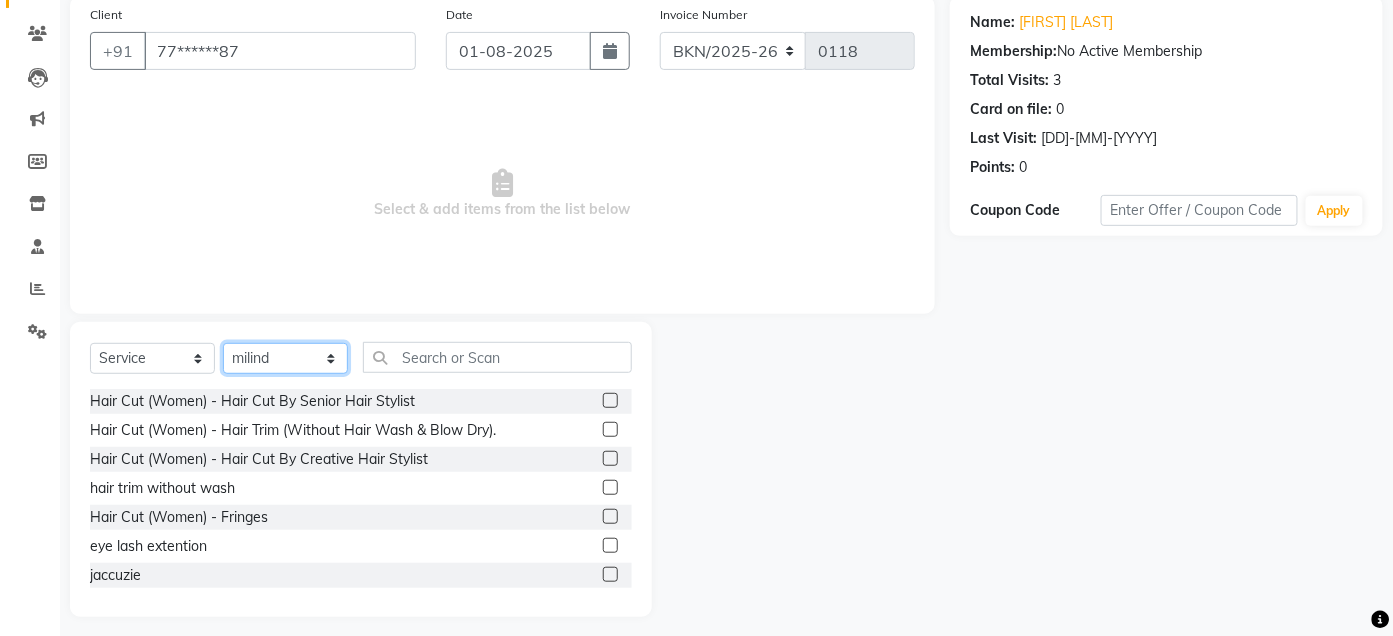 scroll, scrollTop: 164, scrollLeft: 0, axis: vertical 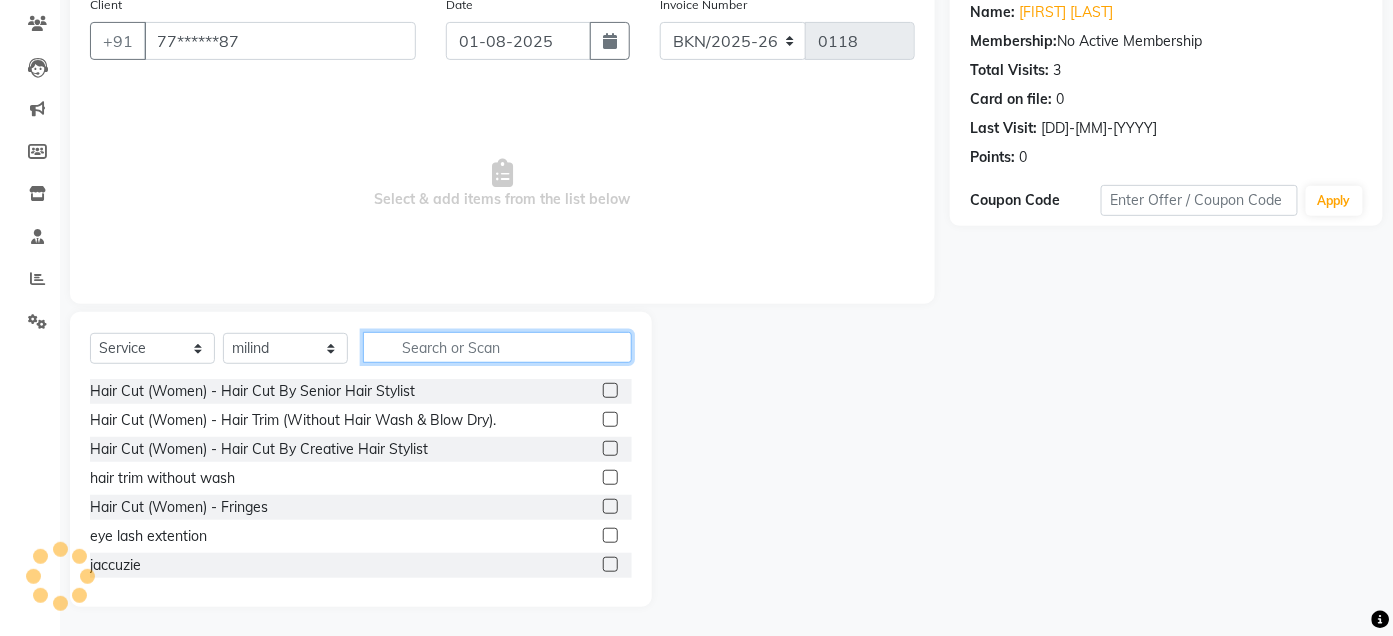 click 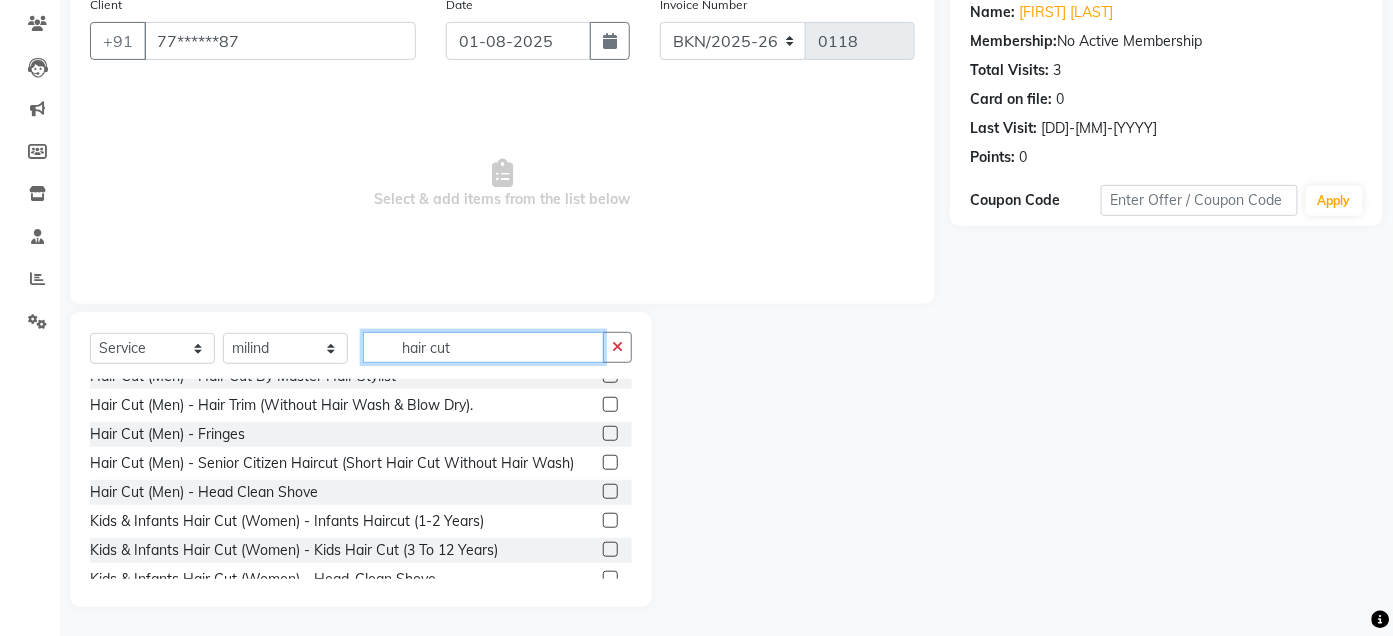 scroll, scrollTop: 203, scrollLeft: 0, axis: vertical 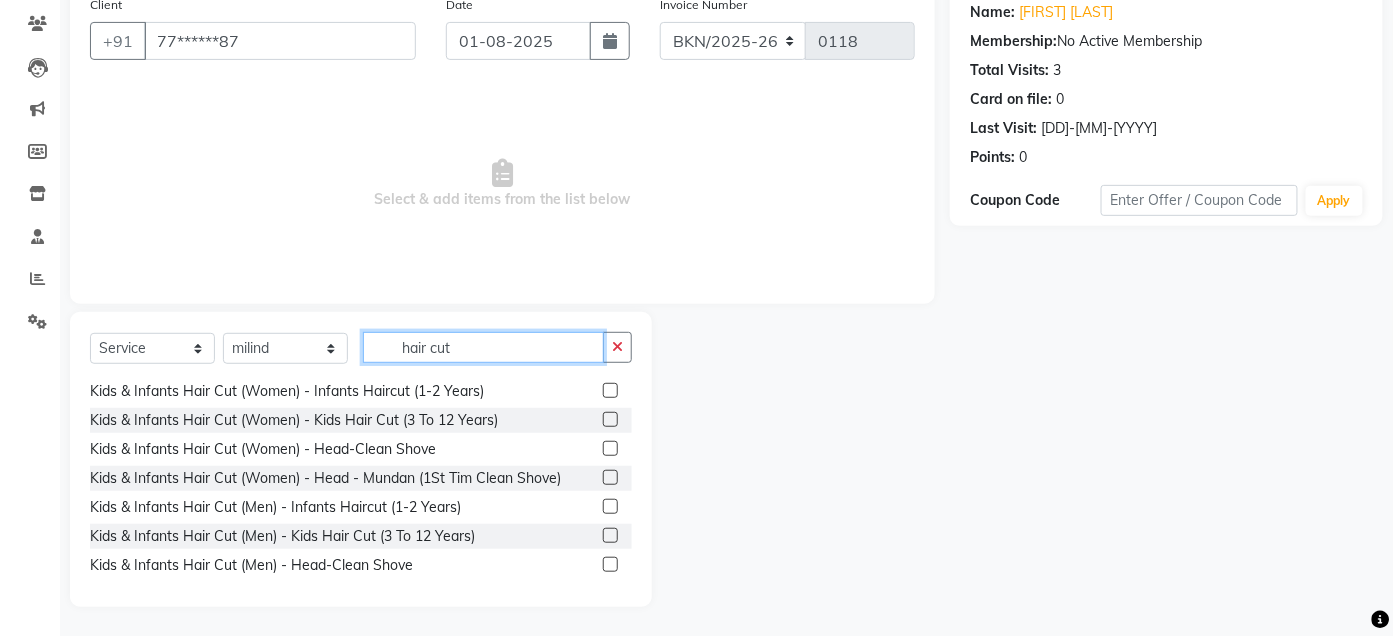 type on "hair cut" 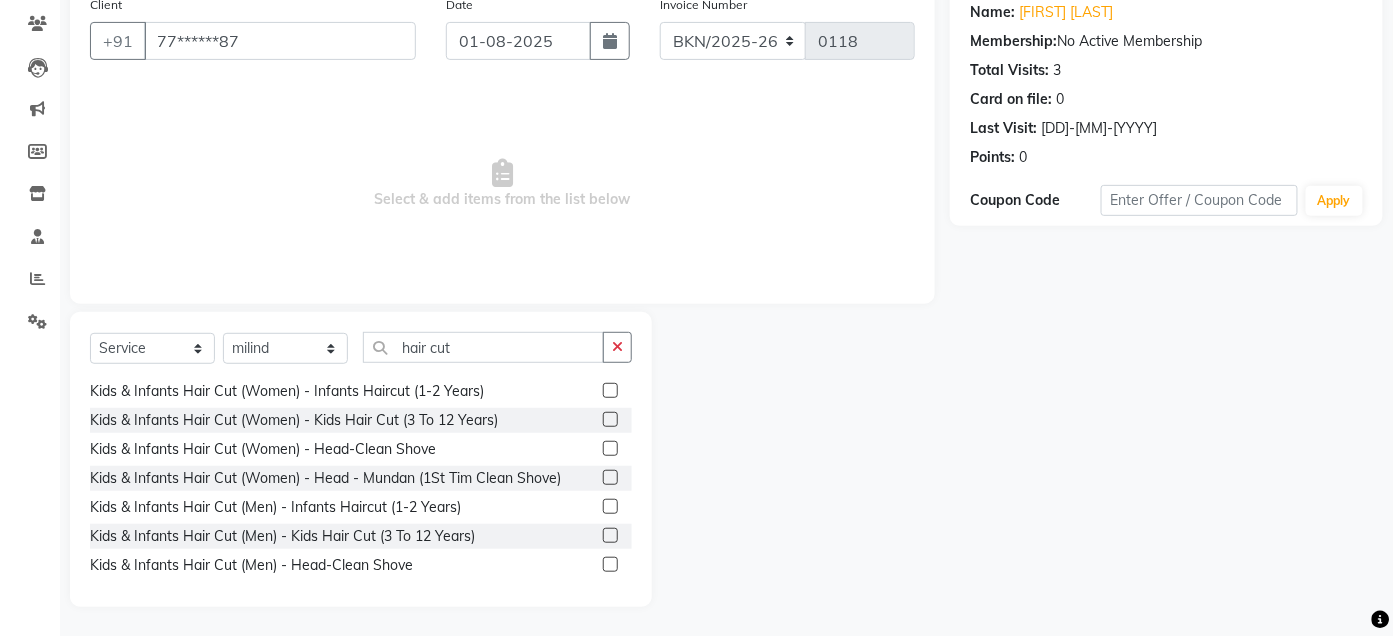 click 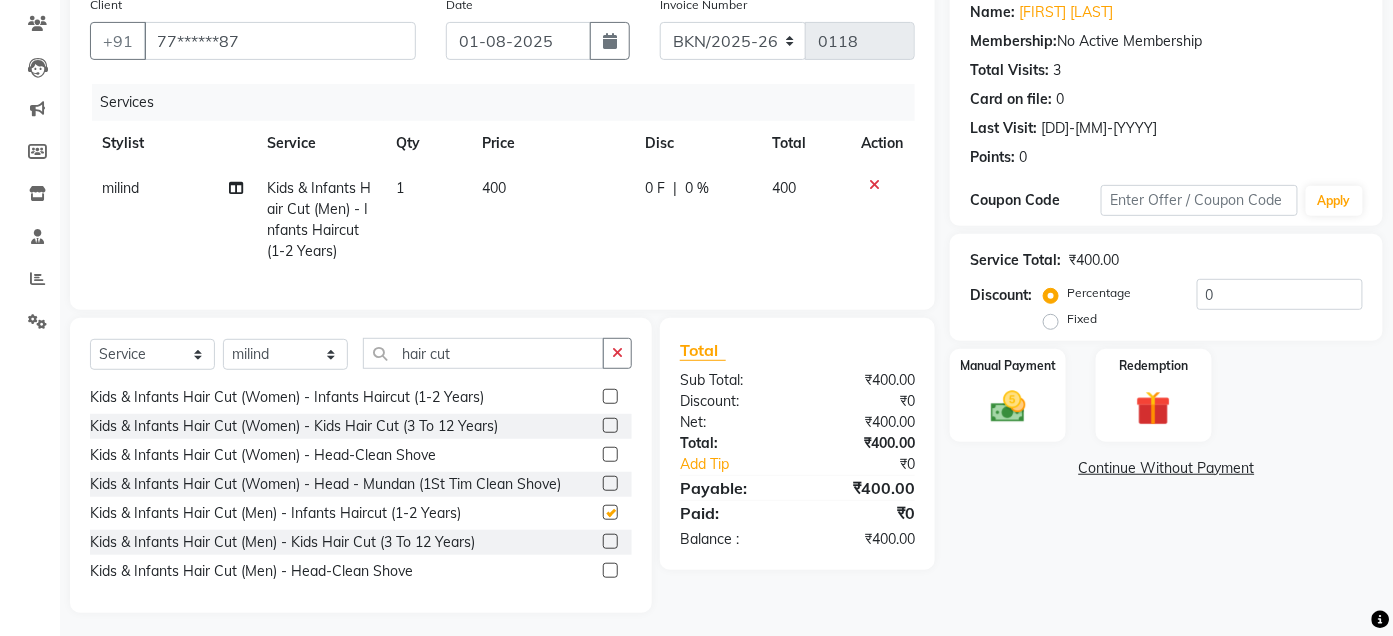 checkbox on "false" 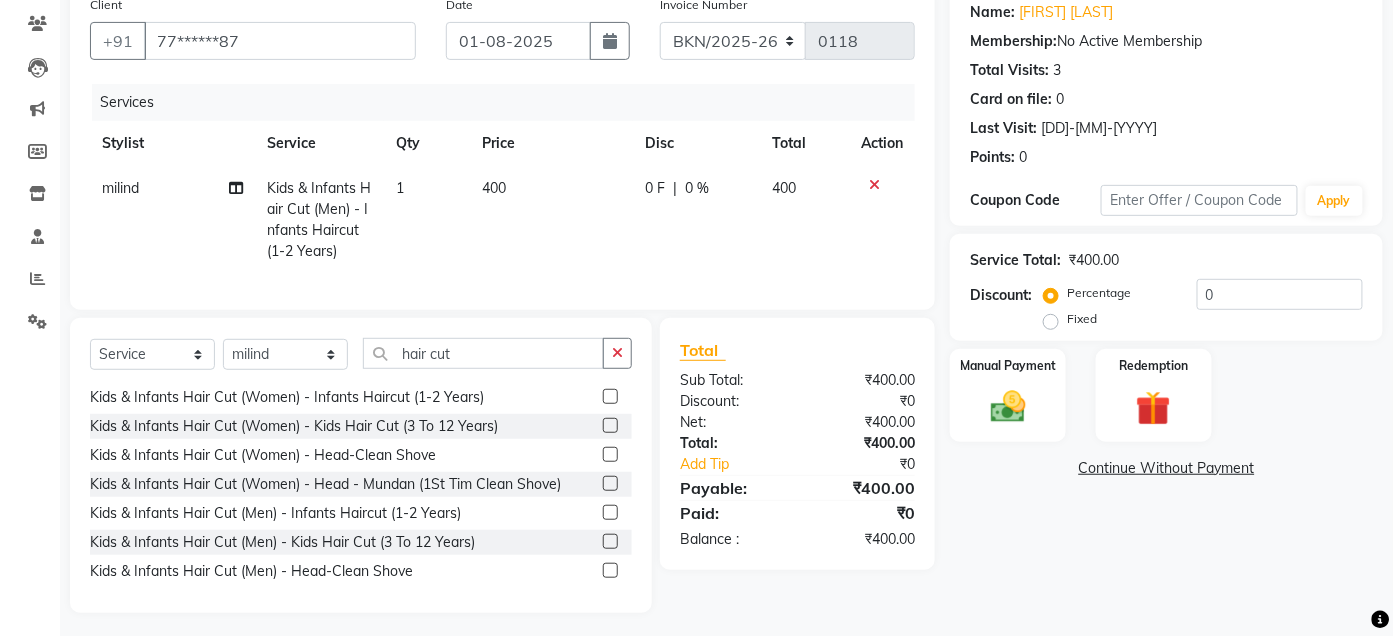 click 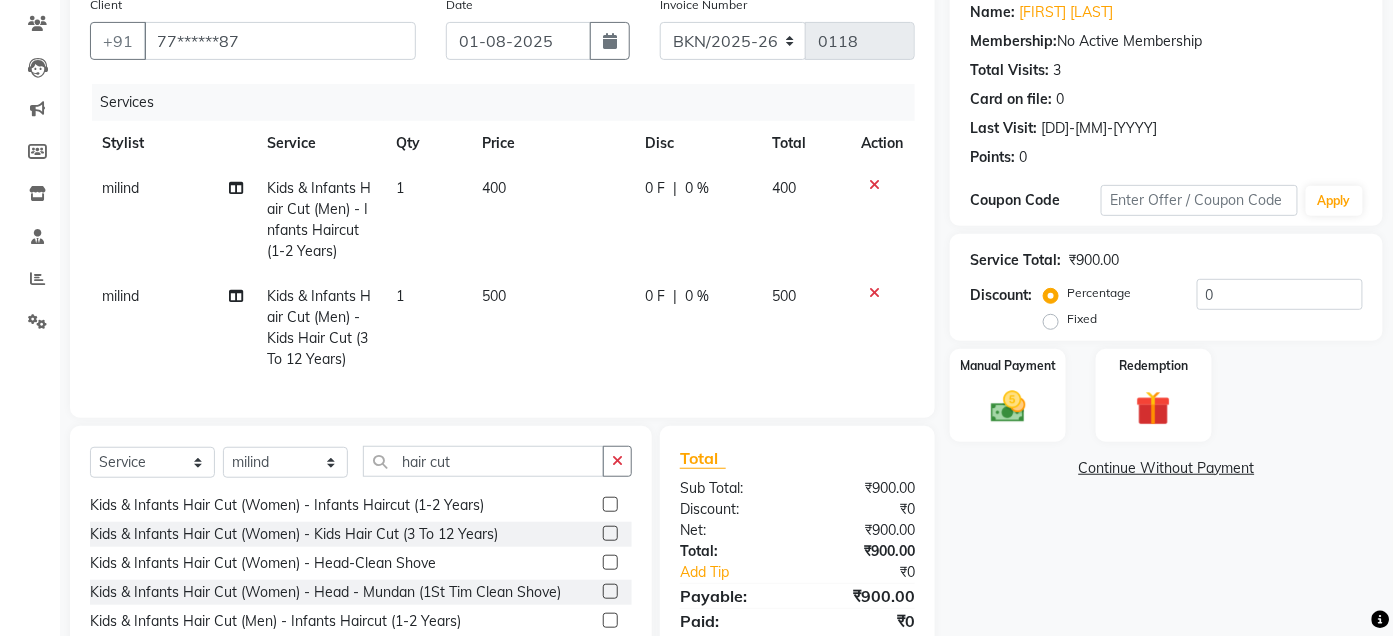 checkbox on "false" 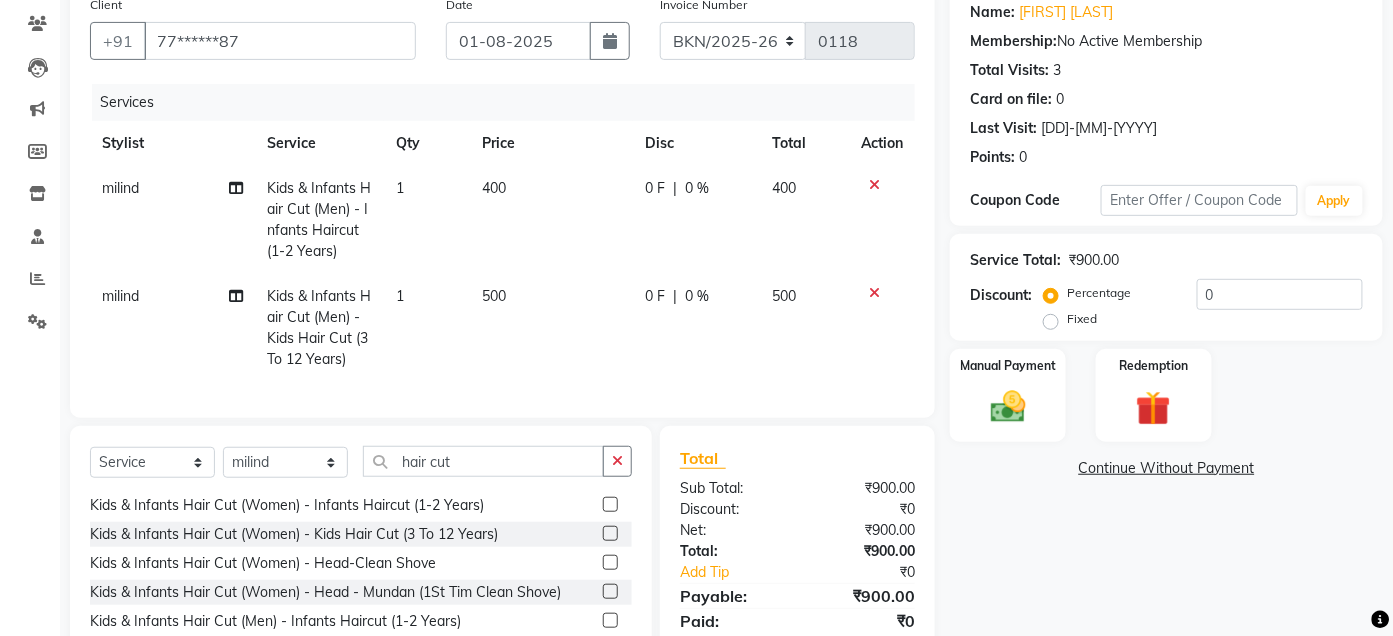 click 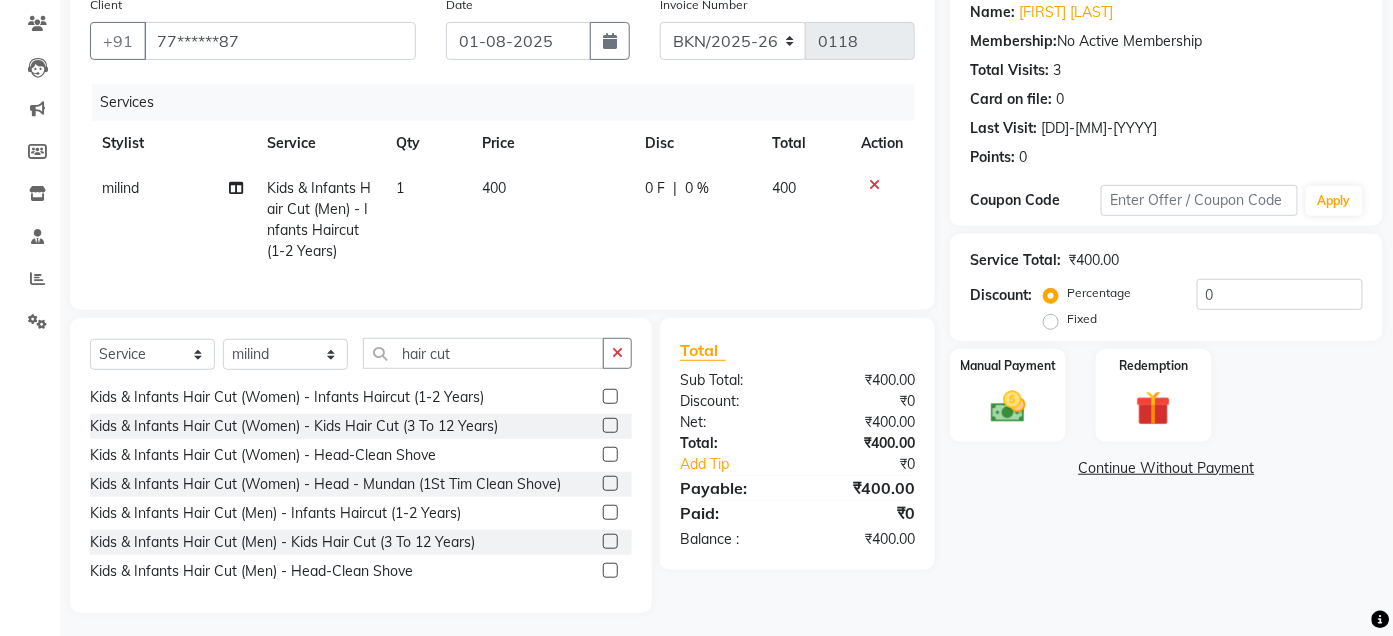 click on "400" 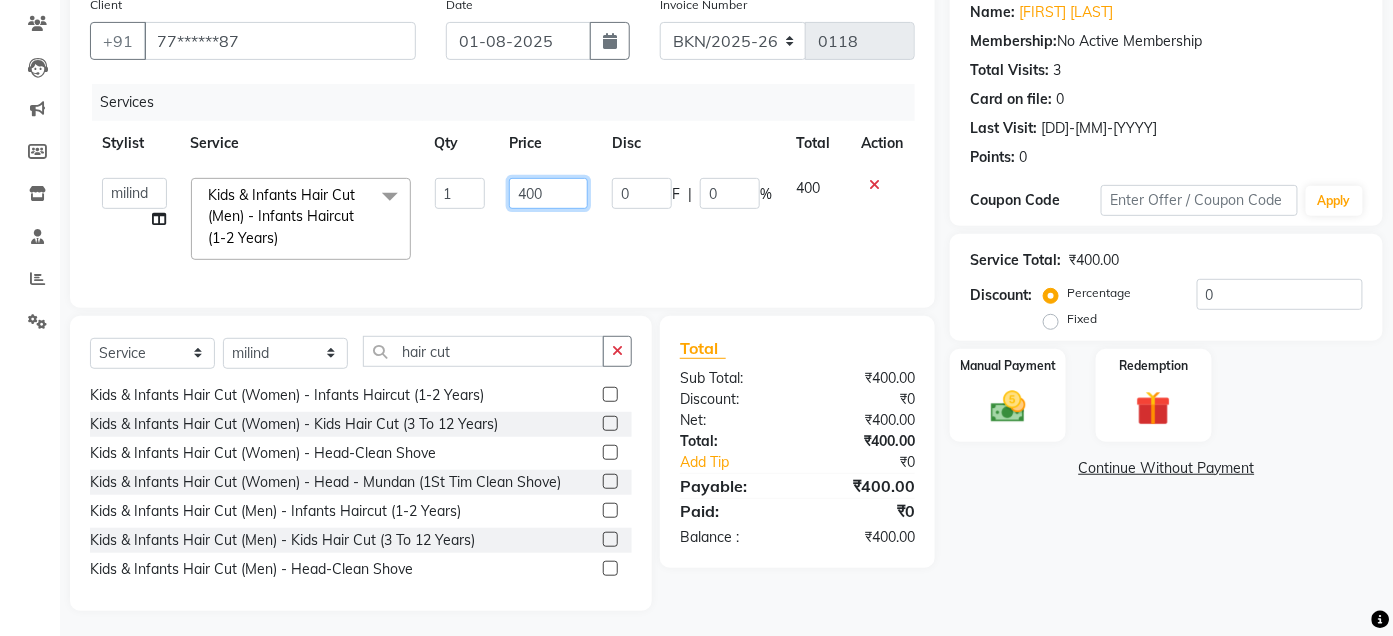click on "400" 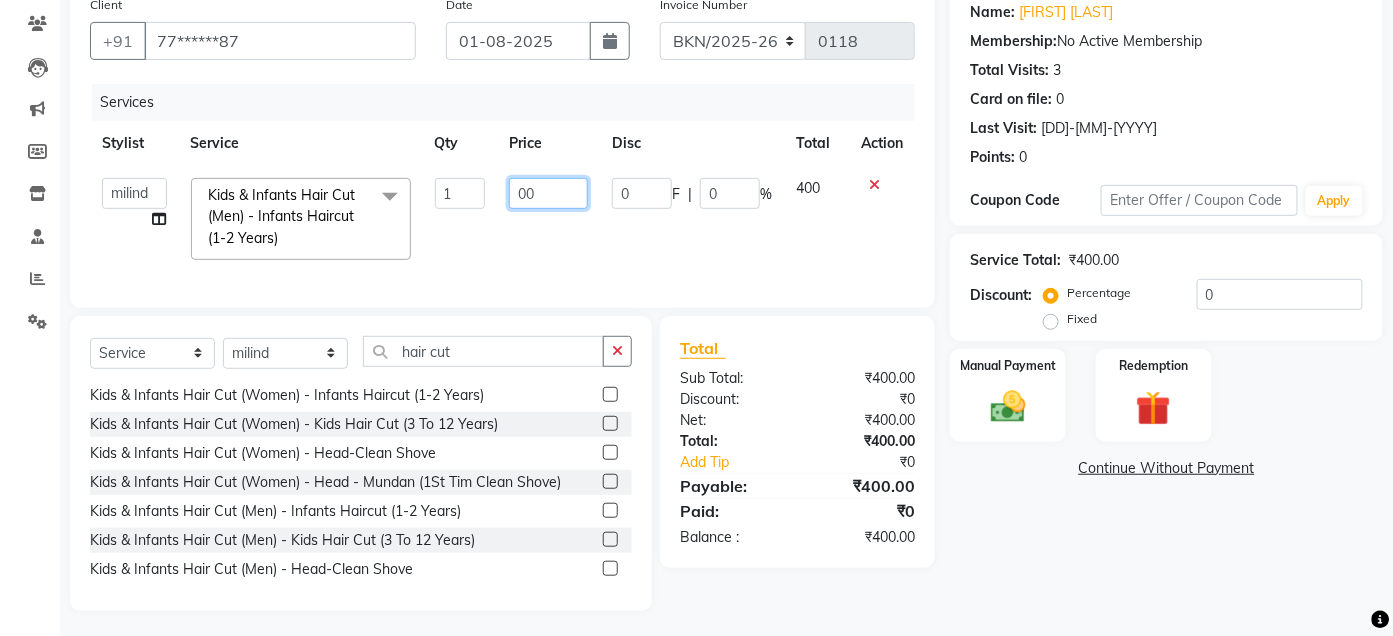 type on "600" 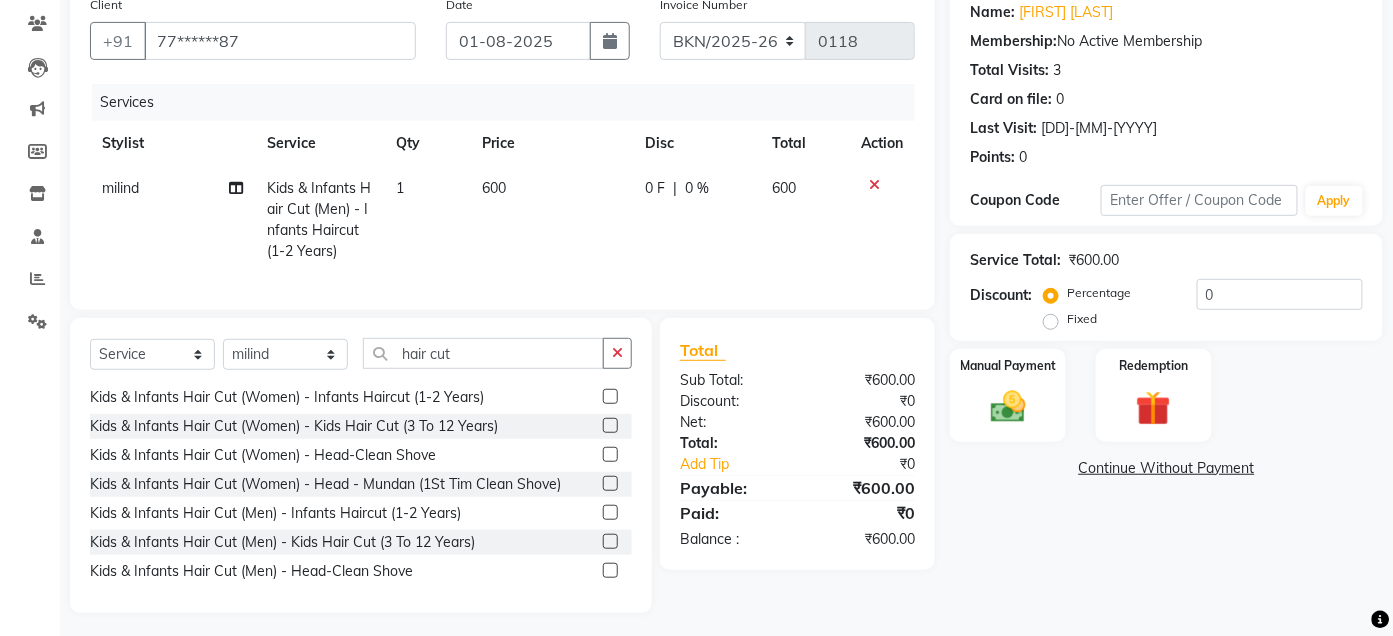 click on "600" 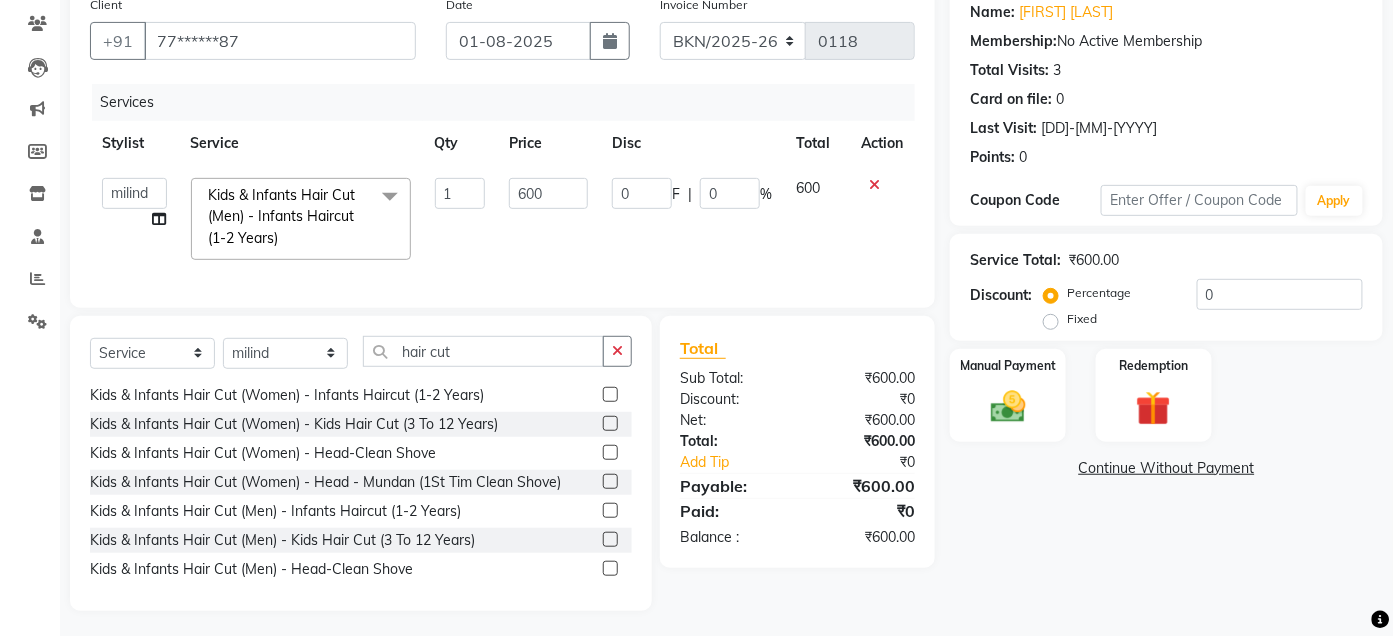 scroll, scrollTop: 186, scrollLeft: 0, axis: vertical 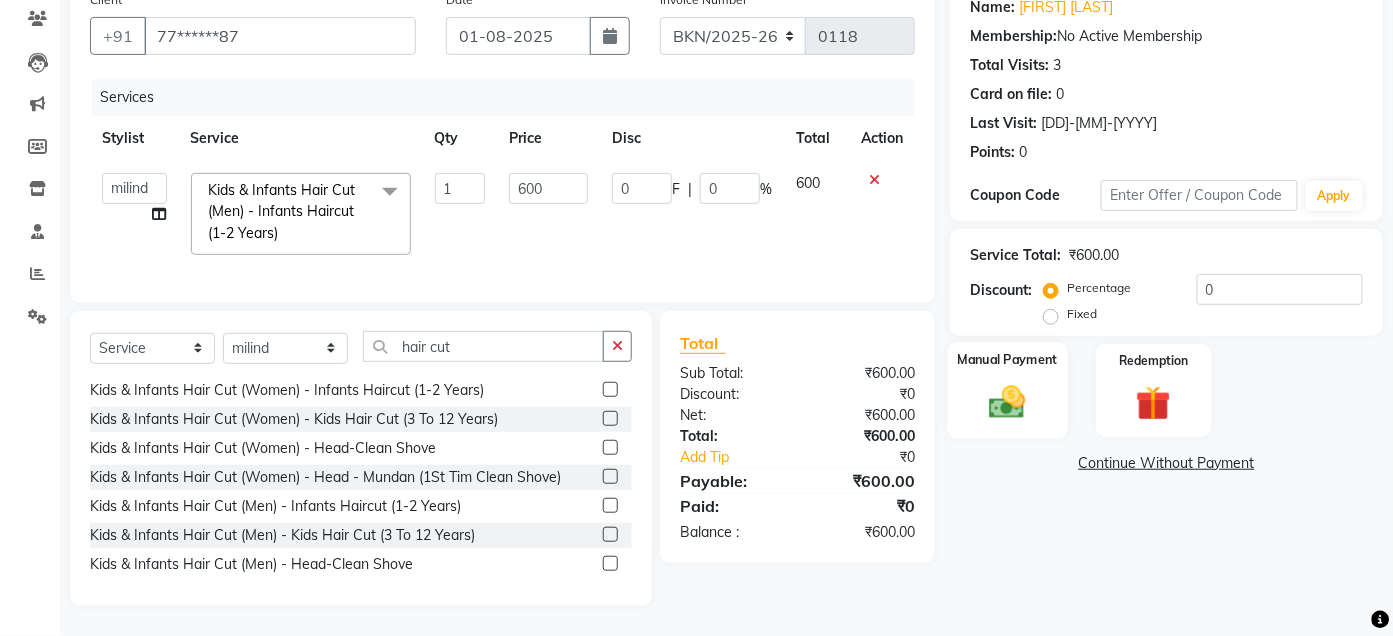 click 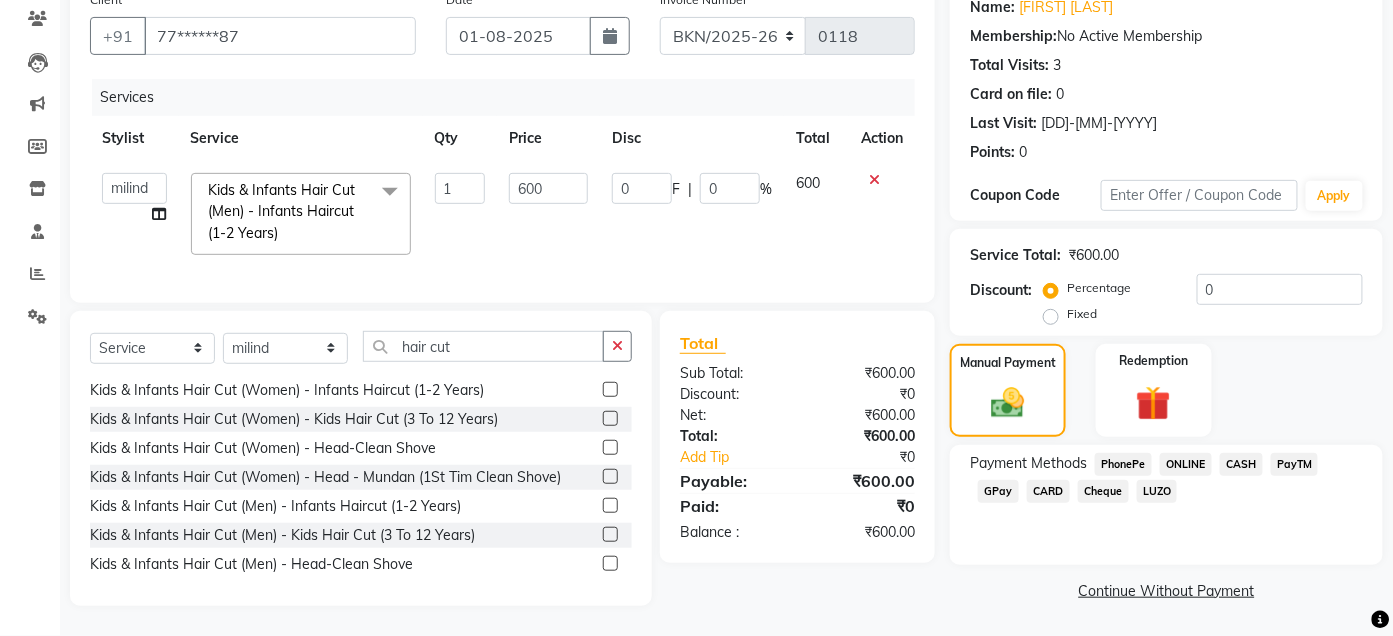 click on "CASH" 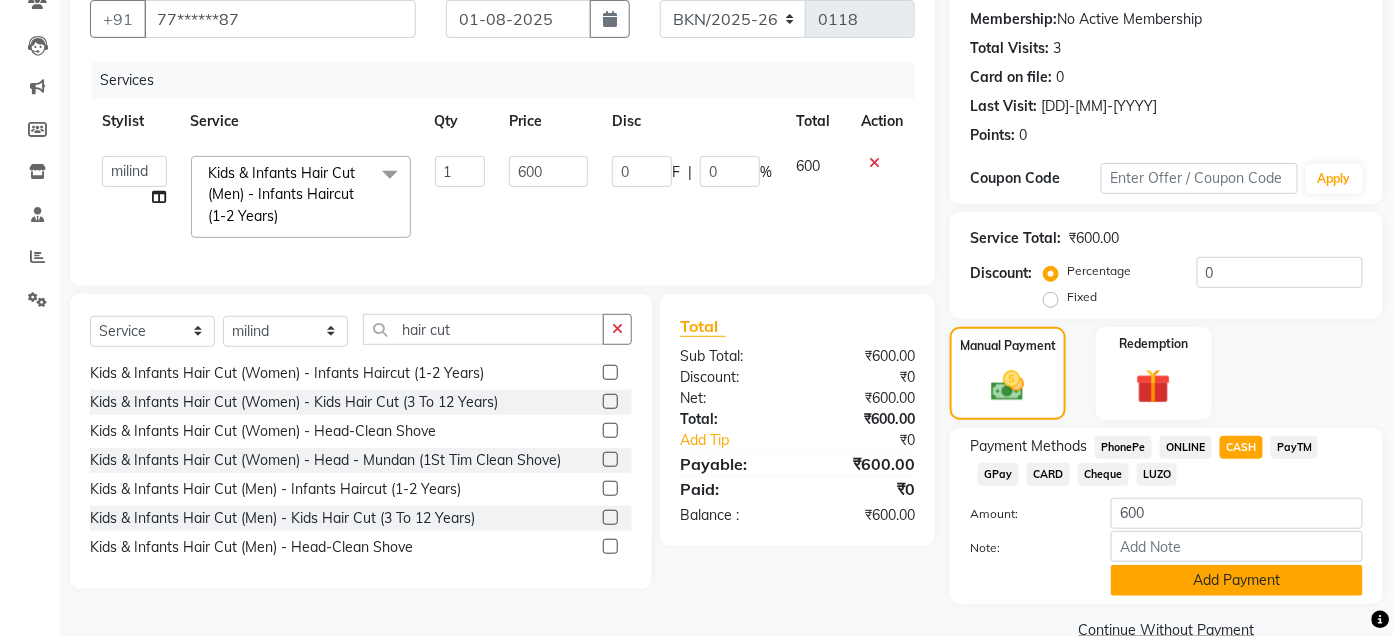 click on "Add Payment" 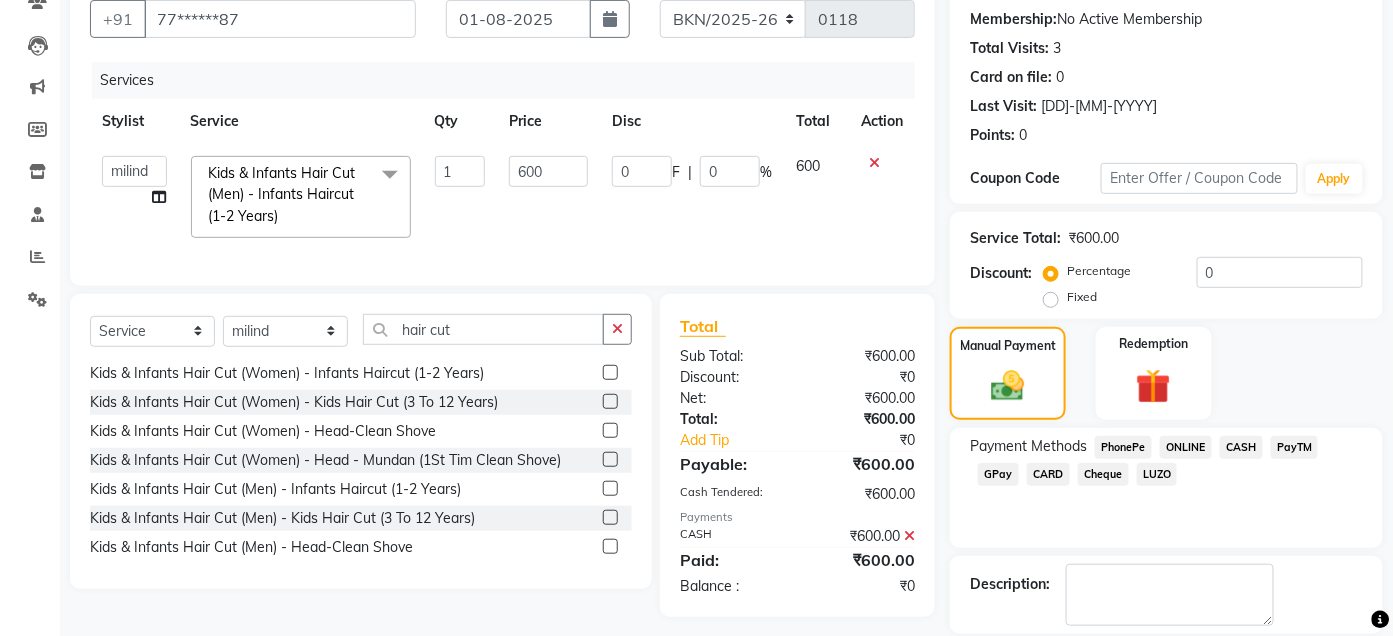 scroll, scrollTop: 282, scrollLeft: 0, axis: vertical 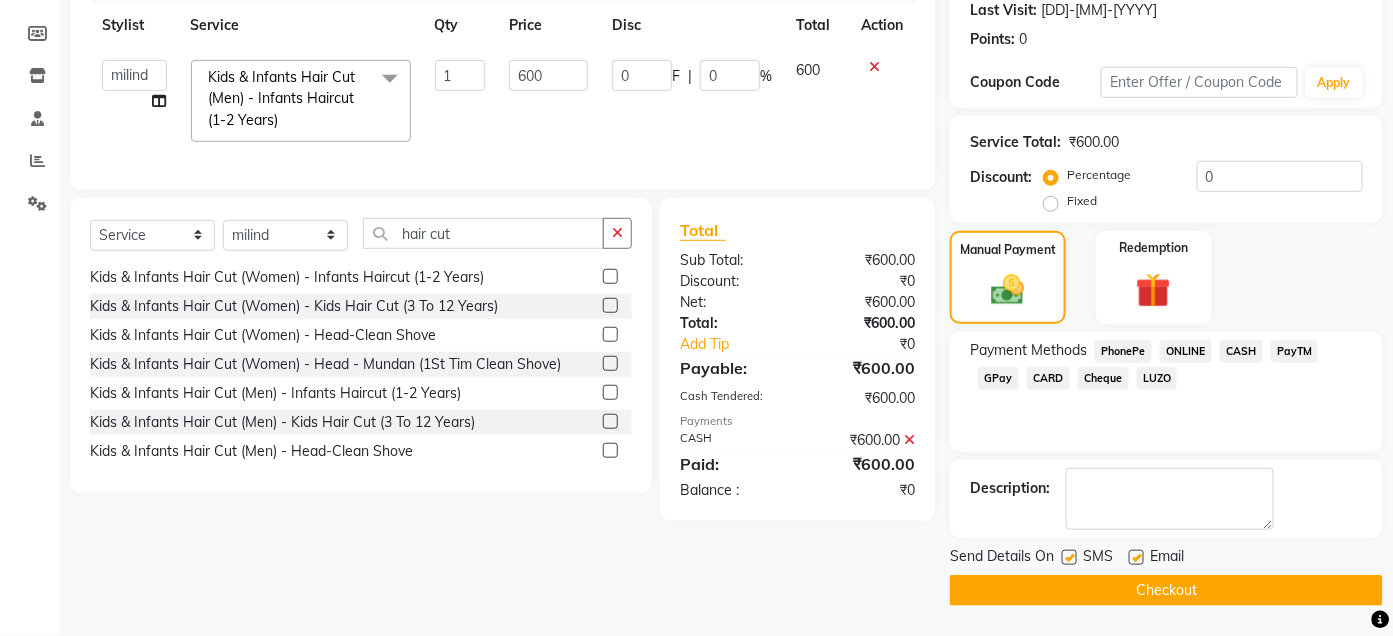click 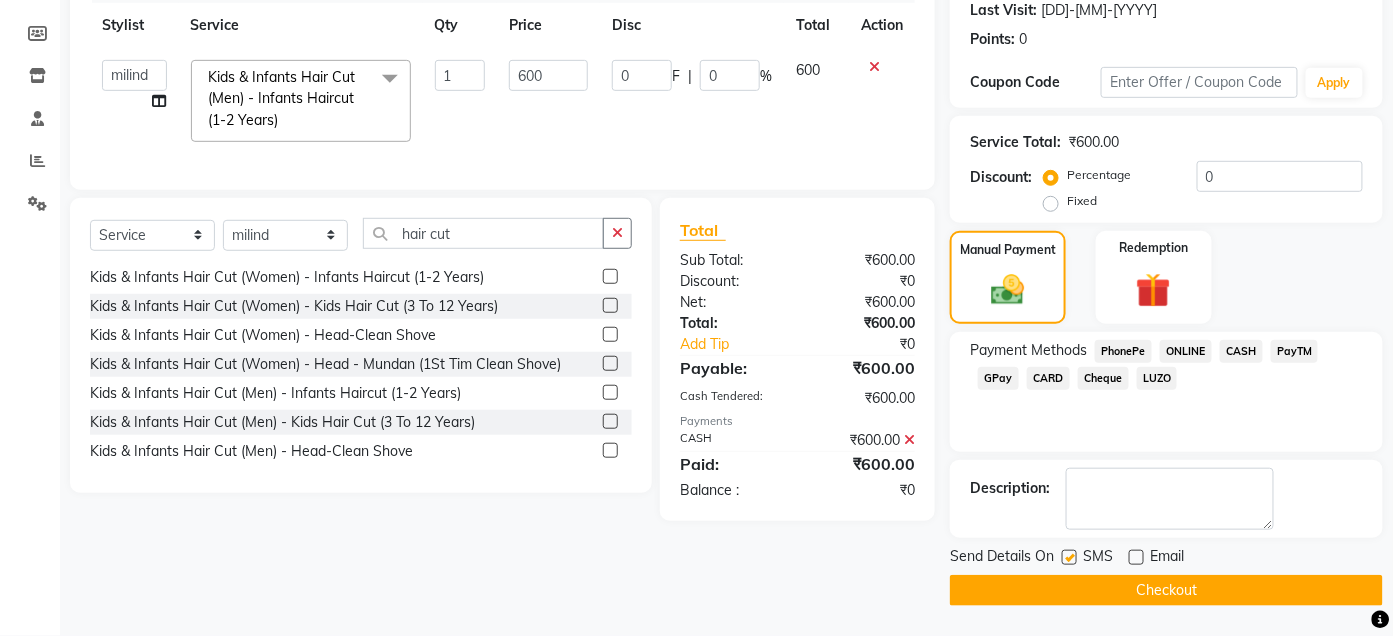 click 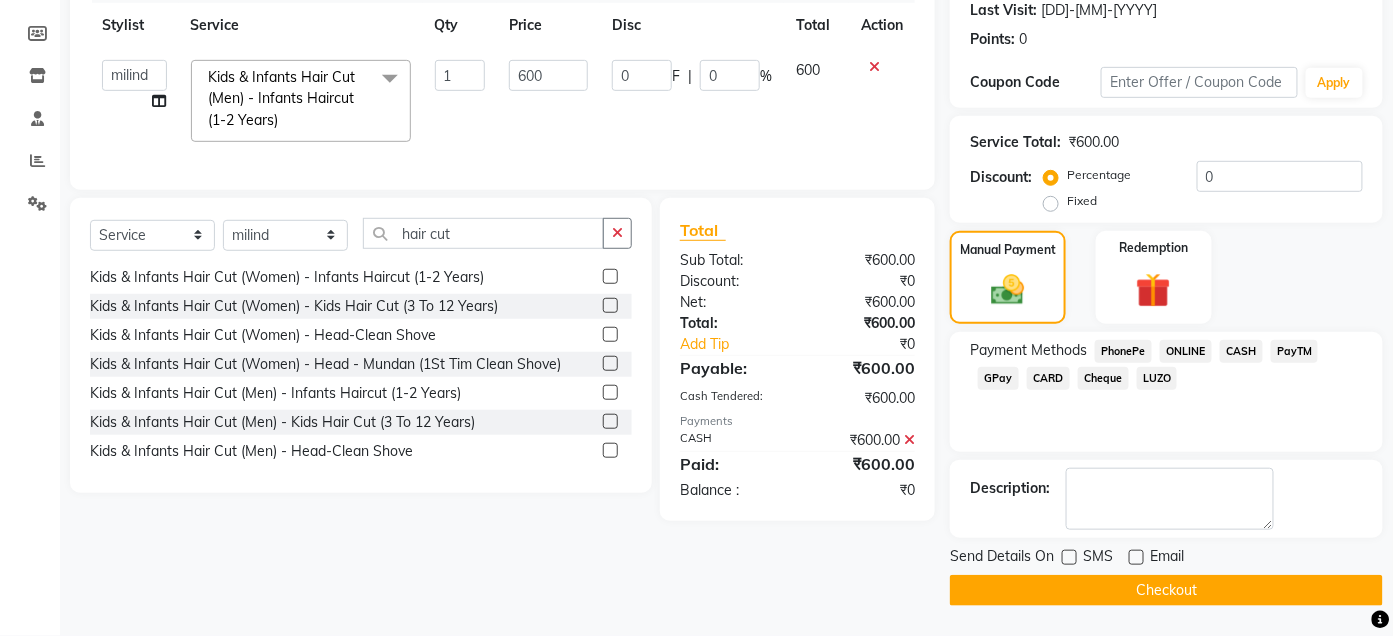 click on "Checkout" 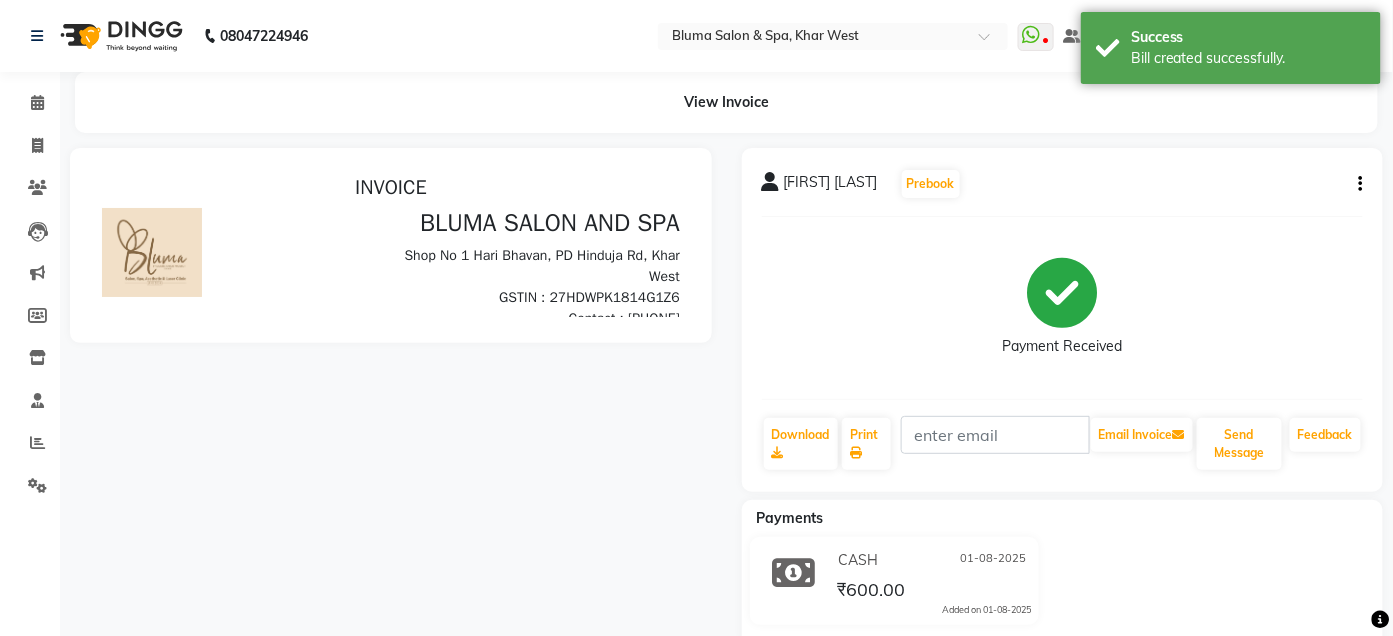 scroll, scrollTop: 0, scrollLeft: 0, axis: both 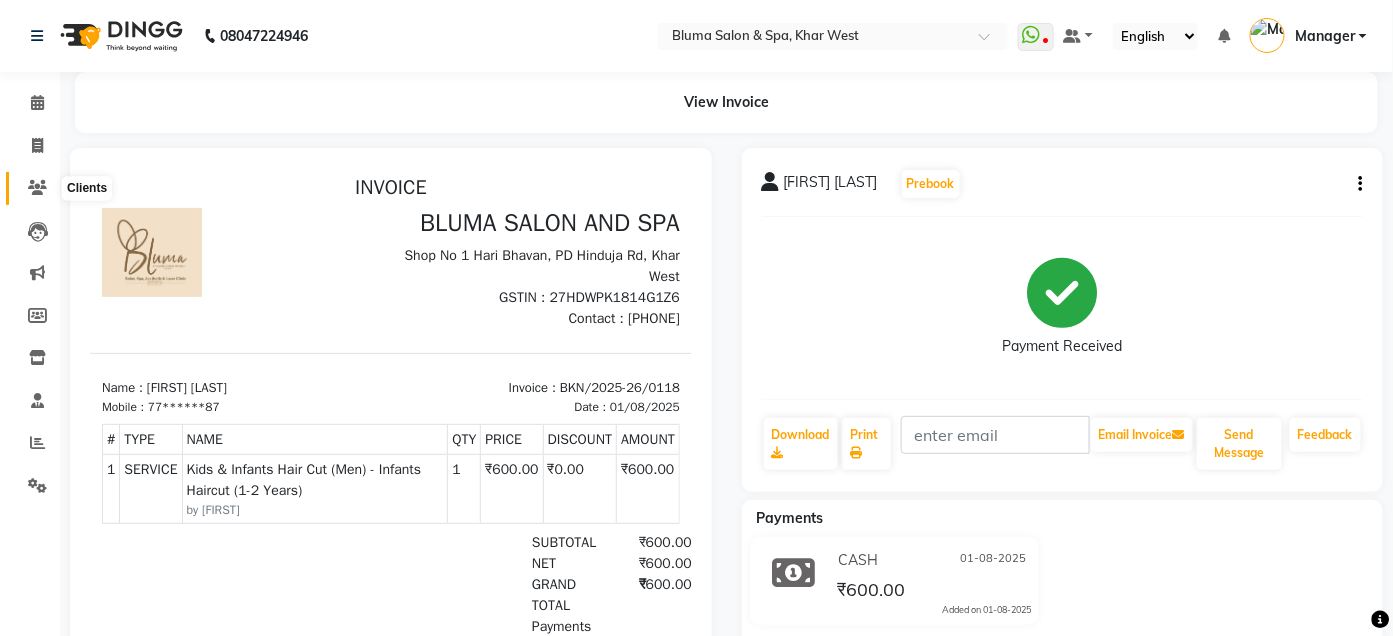 click 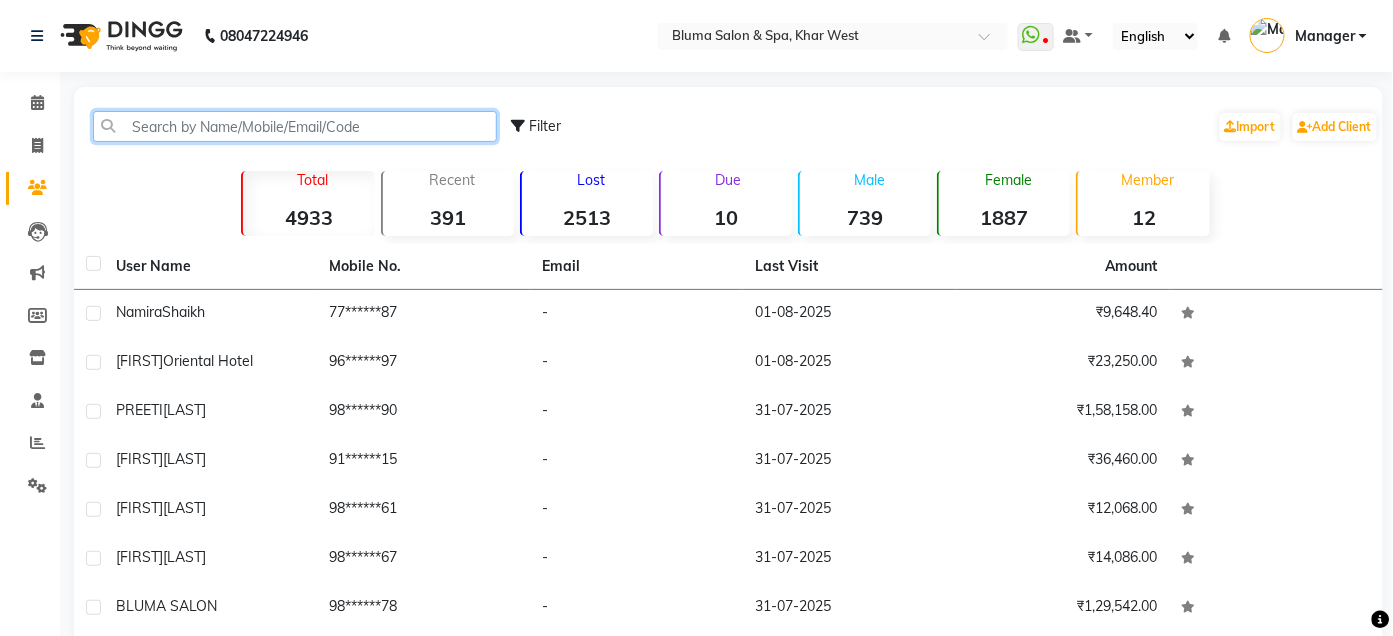 click 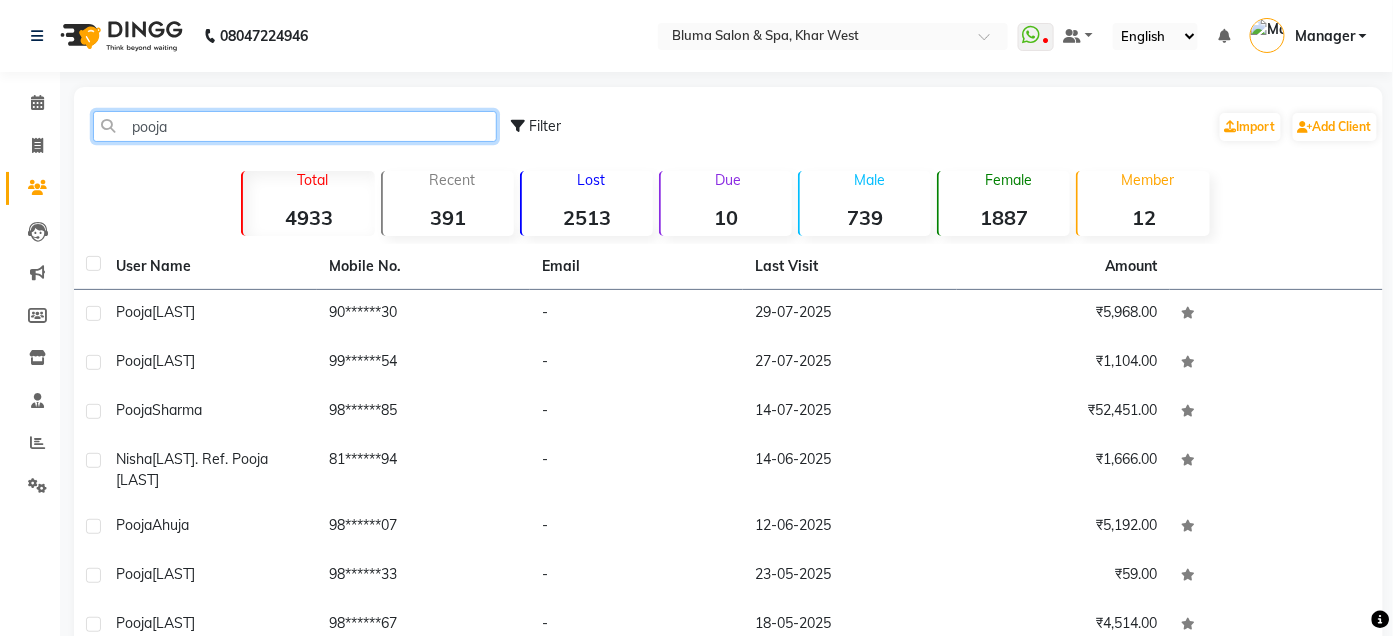 type on "pooja" 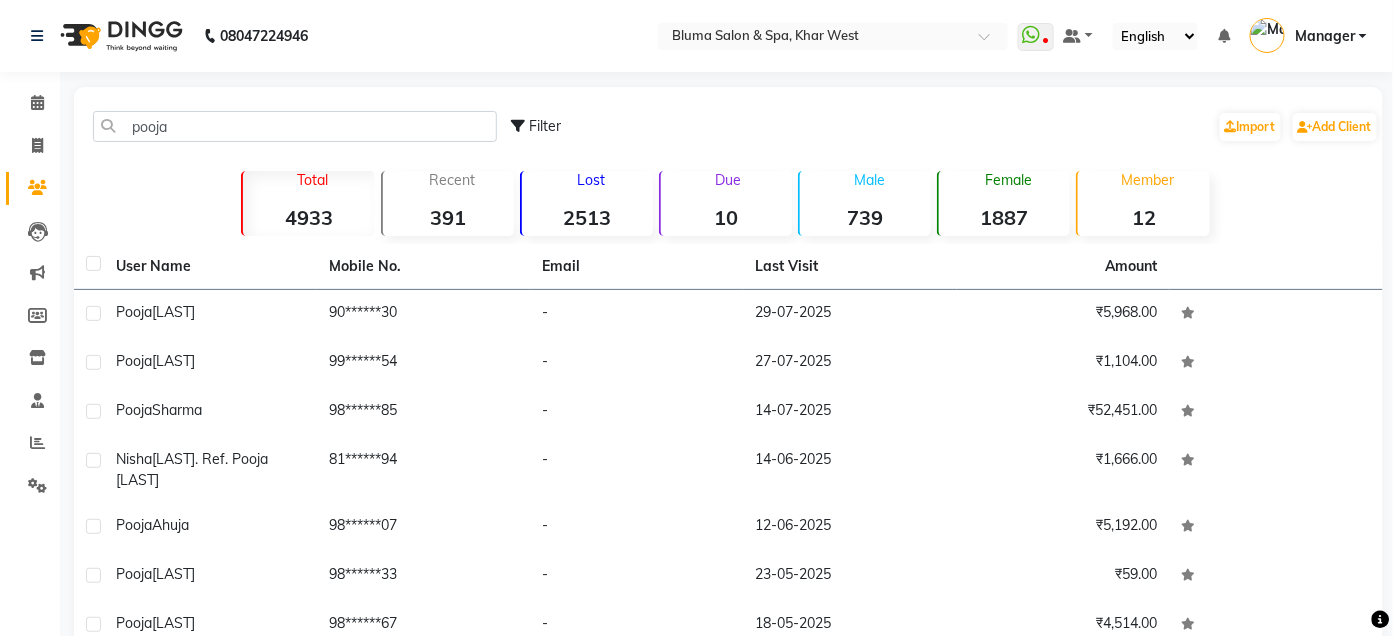 click on "98******07" 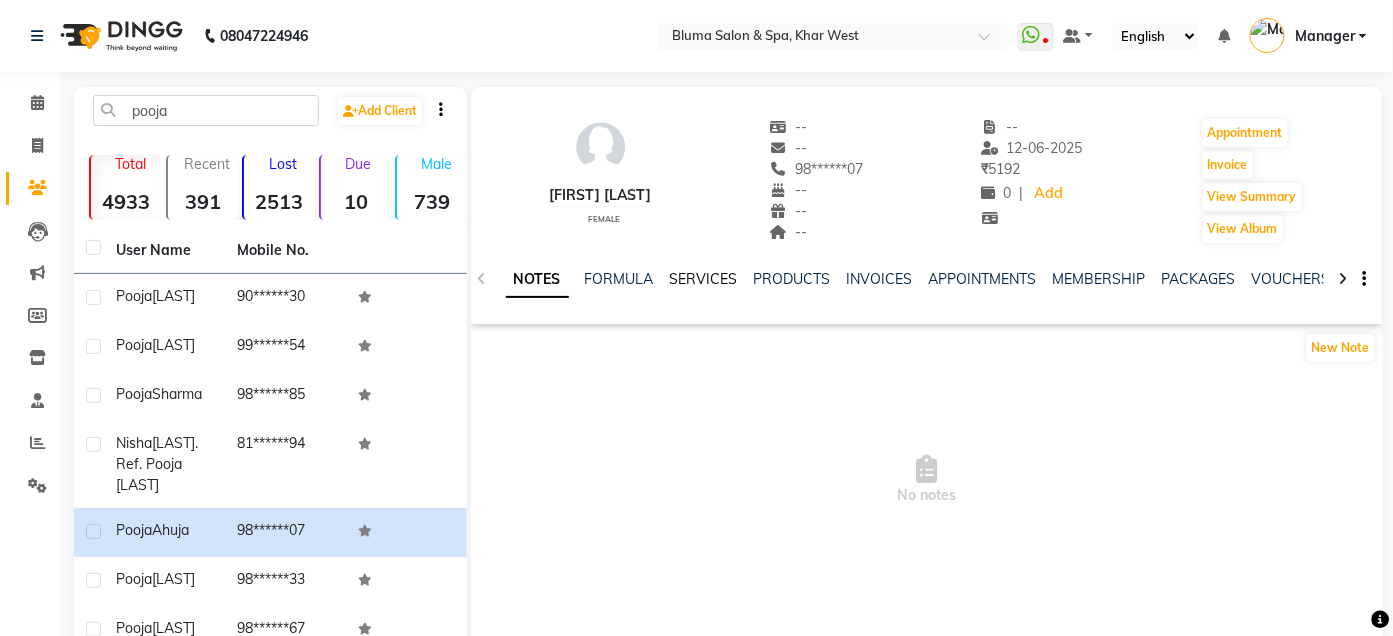 click on "SERVICES" 